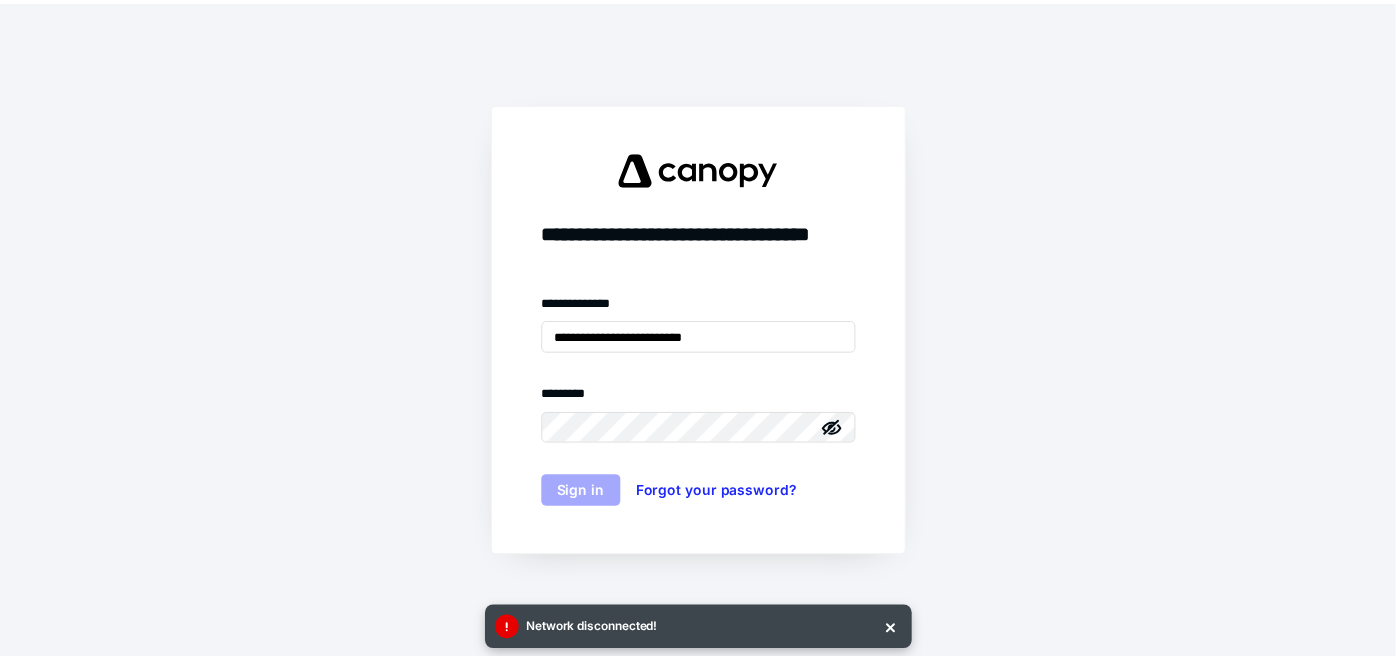 scroll, scrollTop: 0, scrollLeft: 0, axis: both 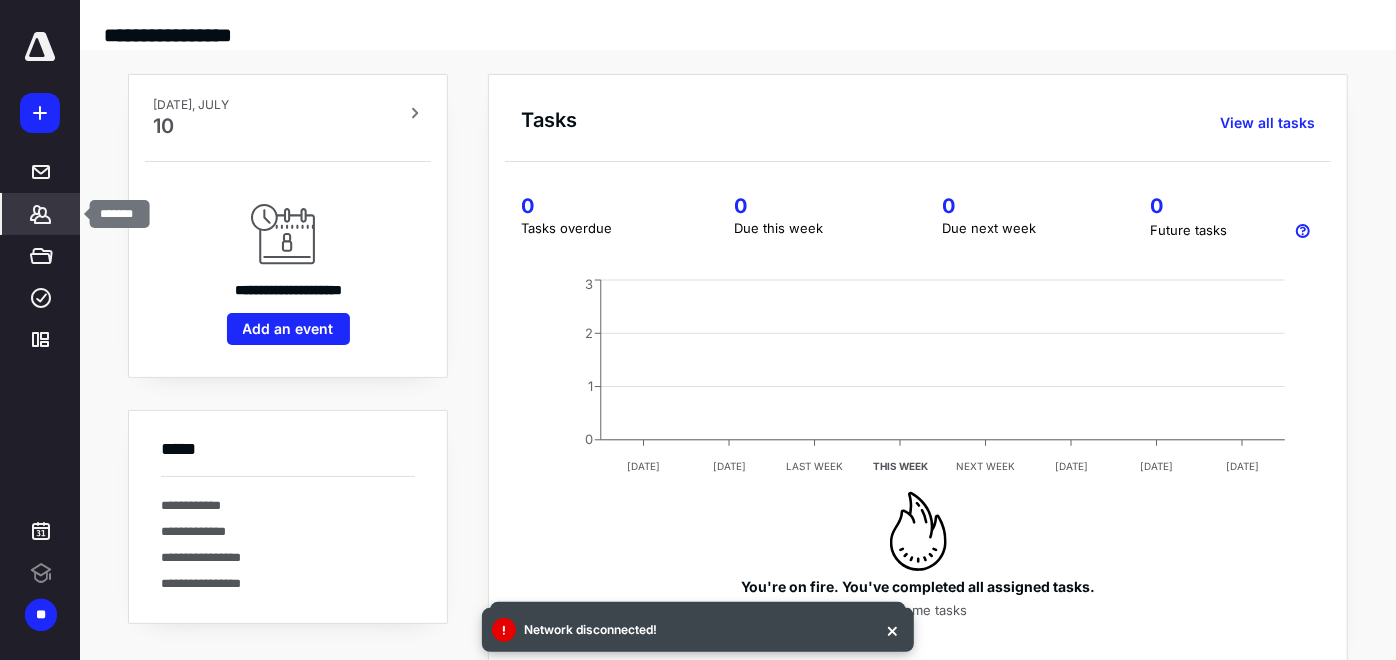 click 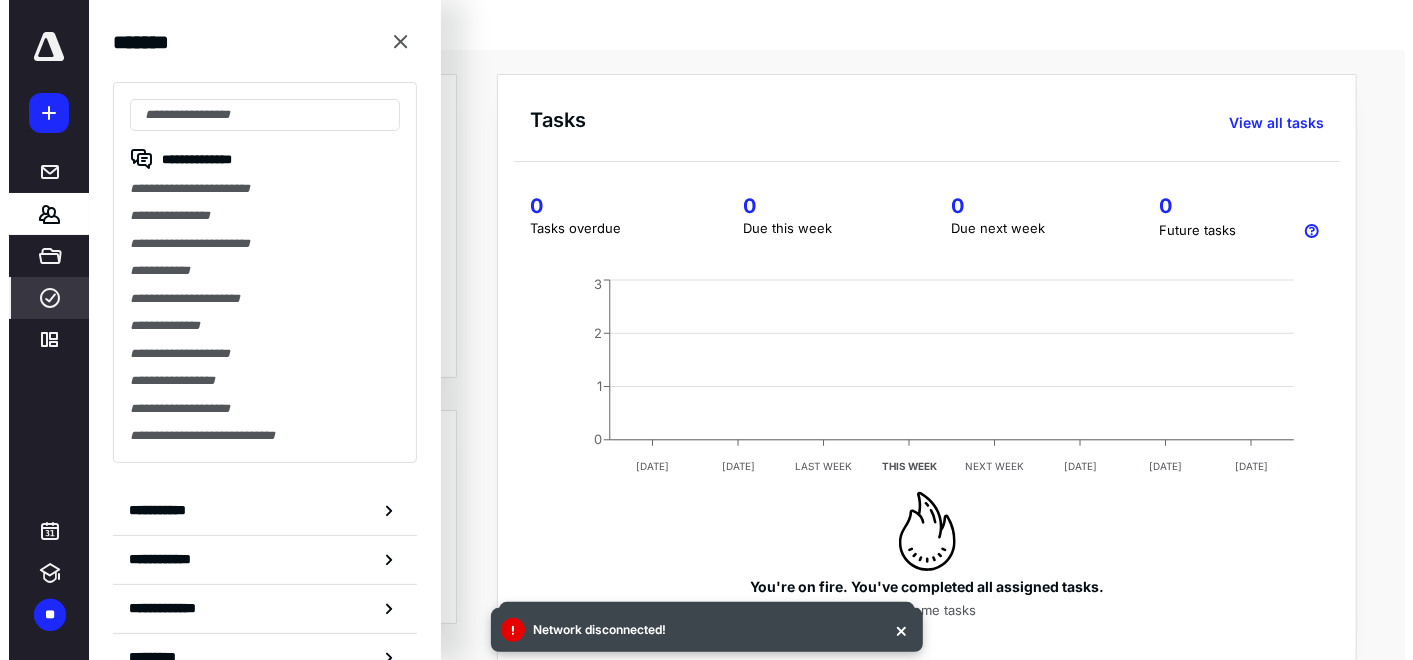 scroll, scrollTop: 0, scrollLeft: 0, axis: both 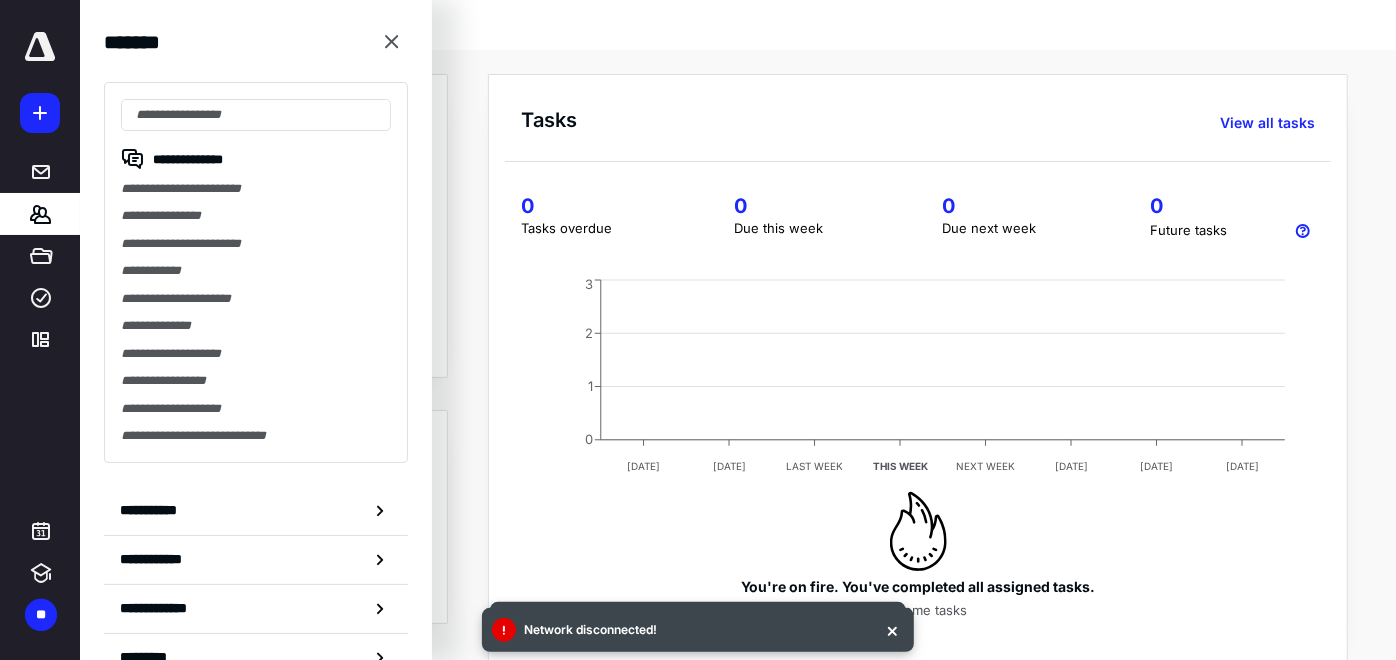 click on "**********" at bounding box center [153, 510] 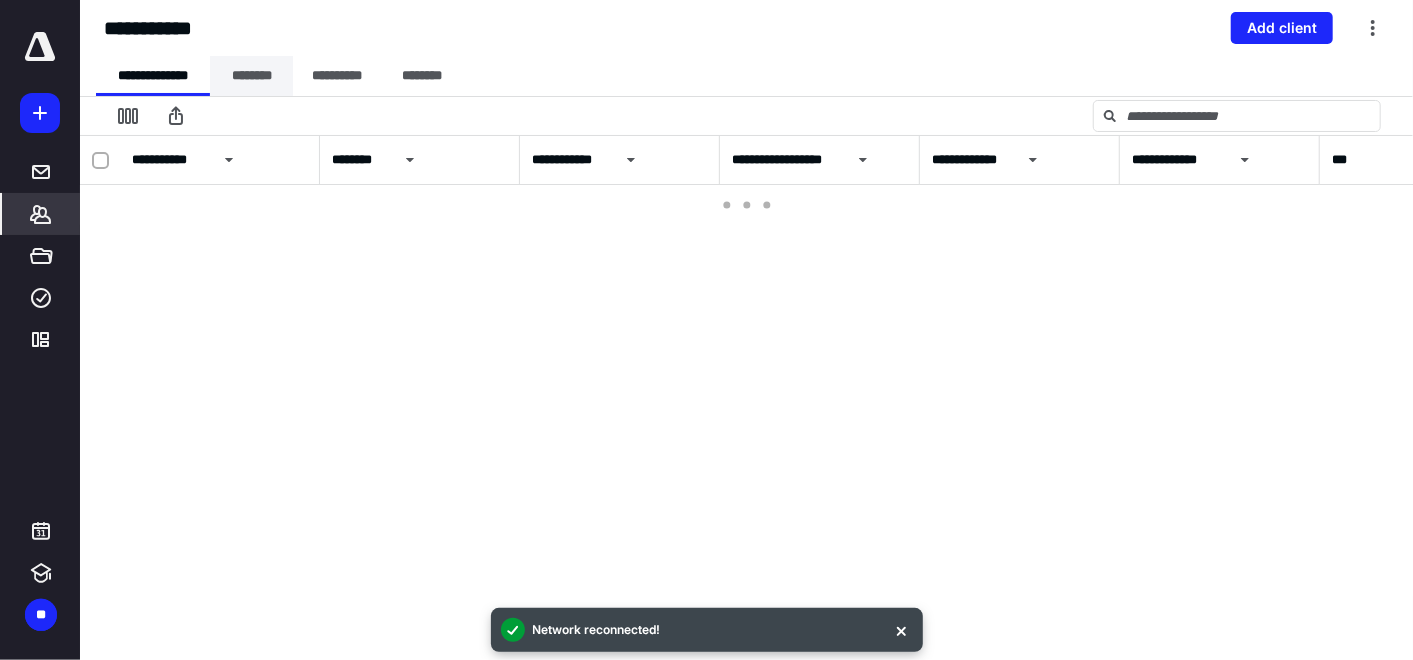 click on "********" at bounding box center (251, 76) 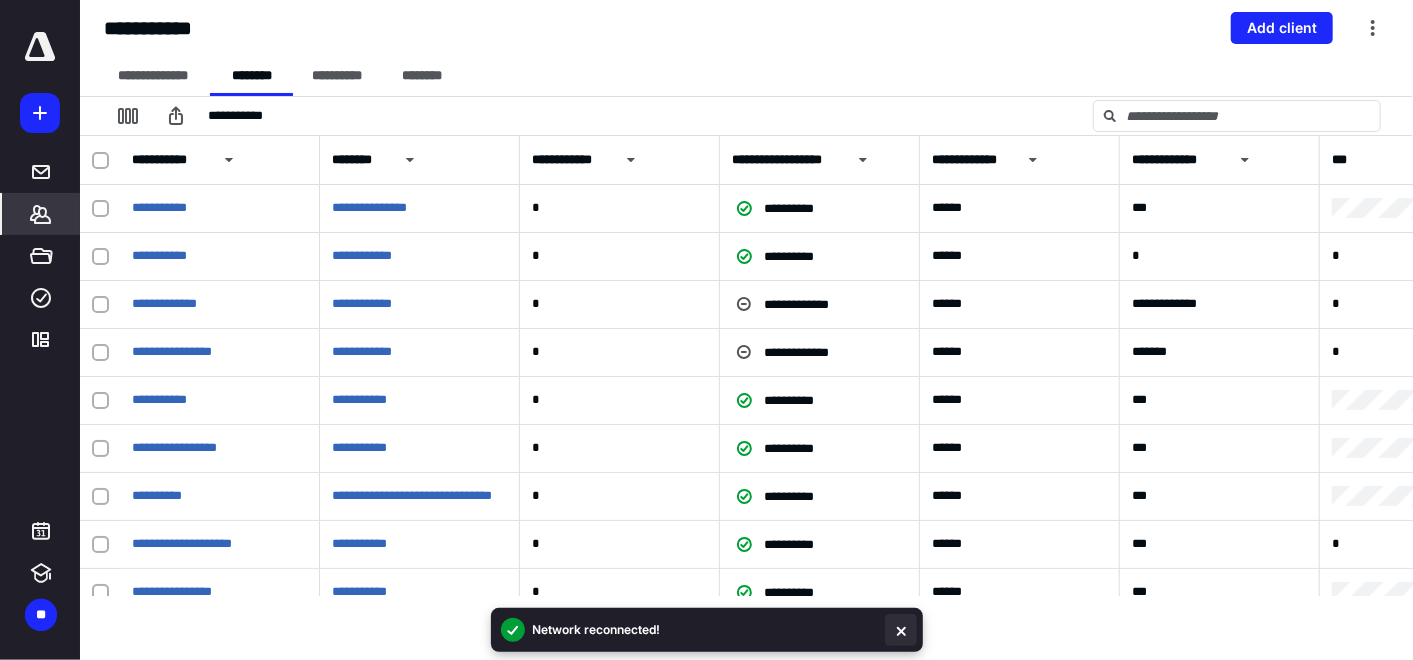 click at bounding box center (901, 630) 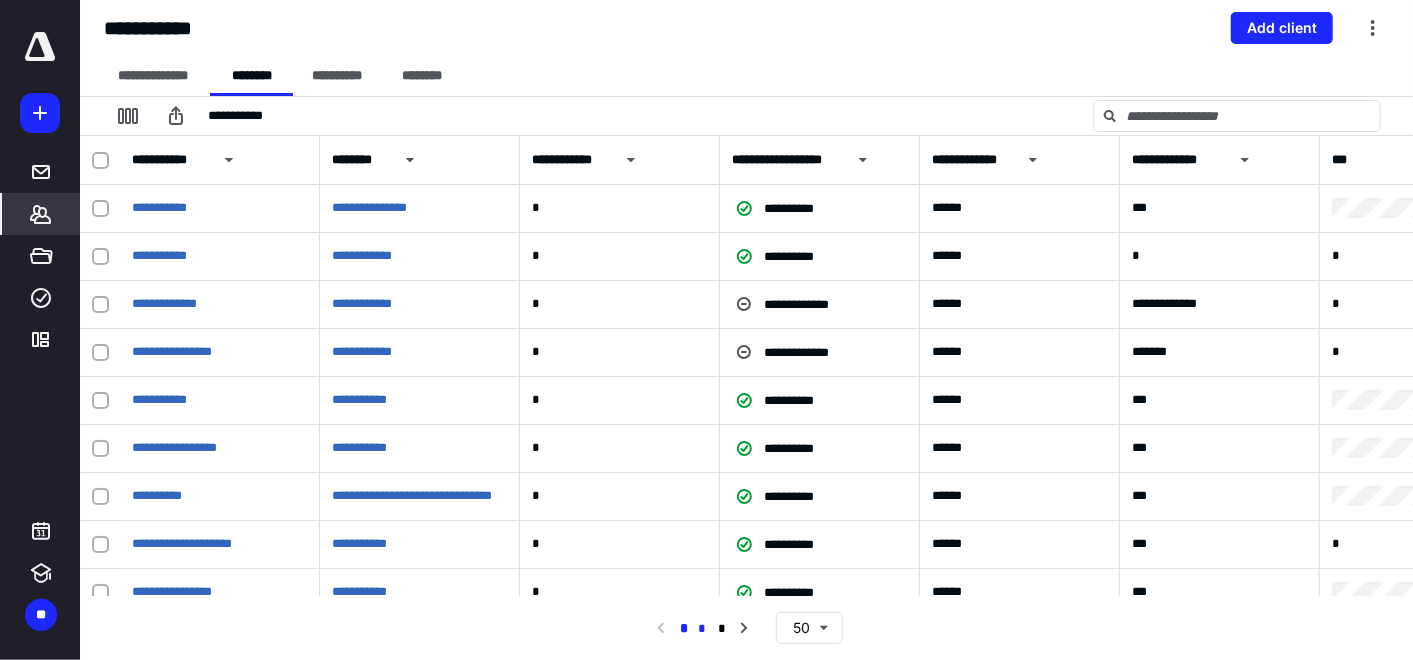 click on "*" at bounding box center (702, 629) 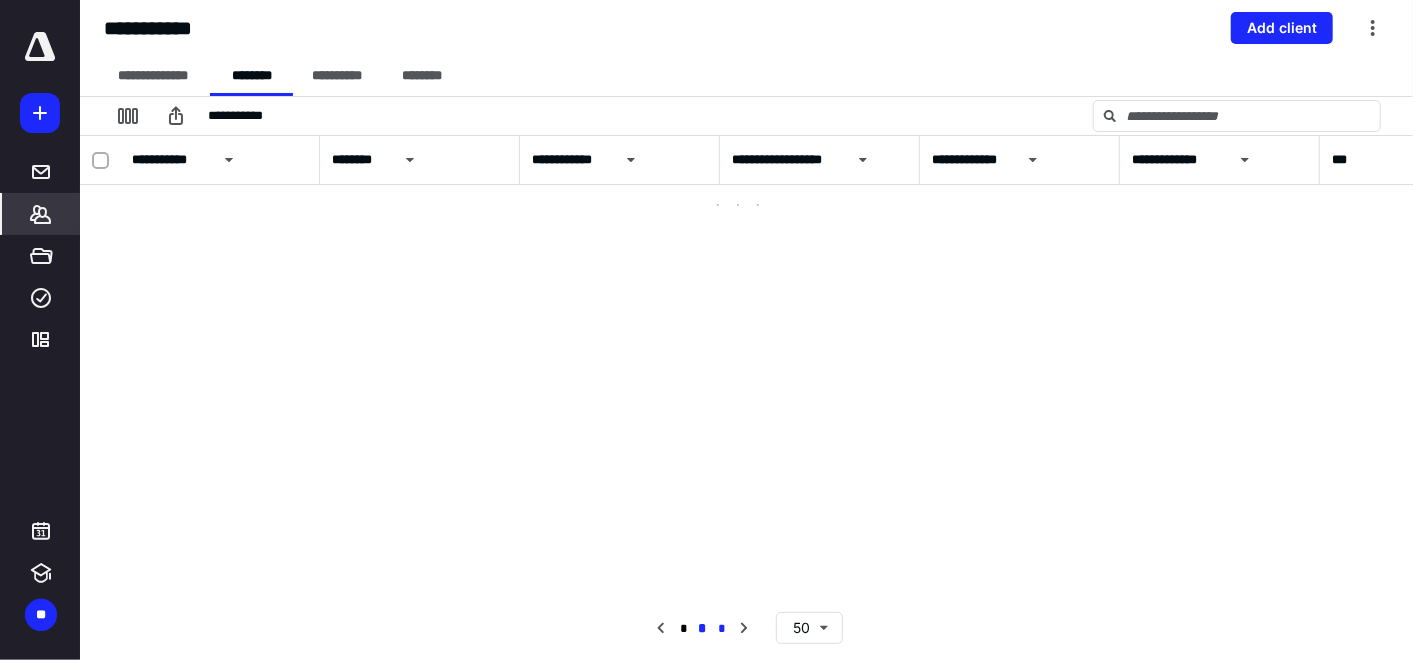 click on "*" at bounding box center [722, 629] 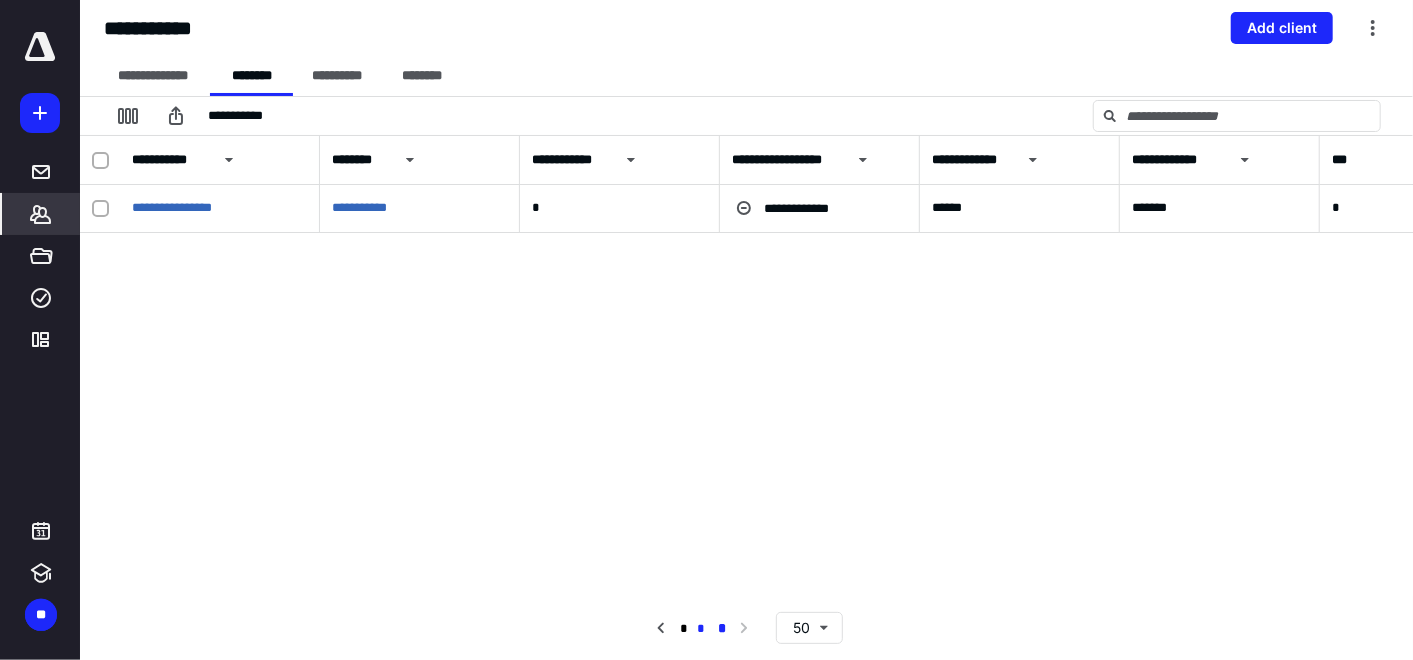 click on "*" at bounding box center (701, 629) 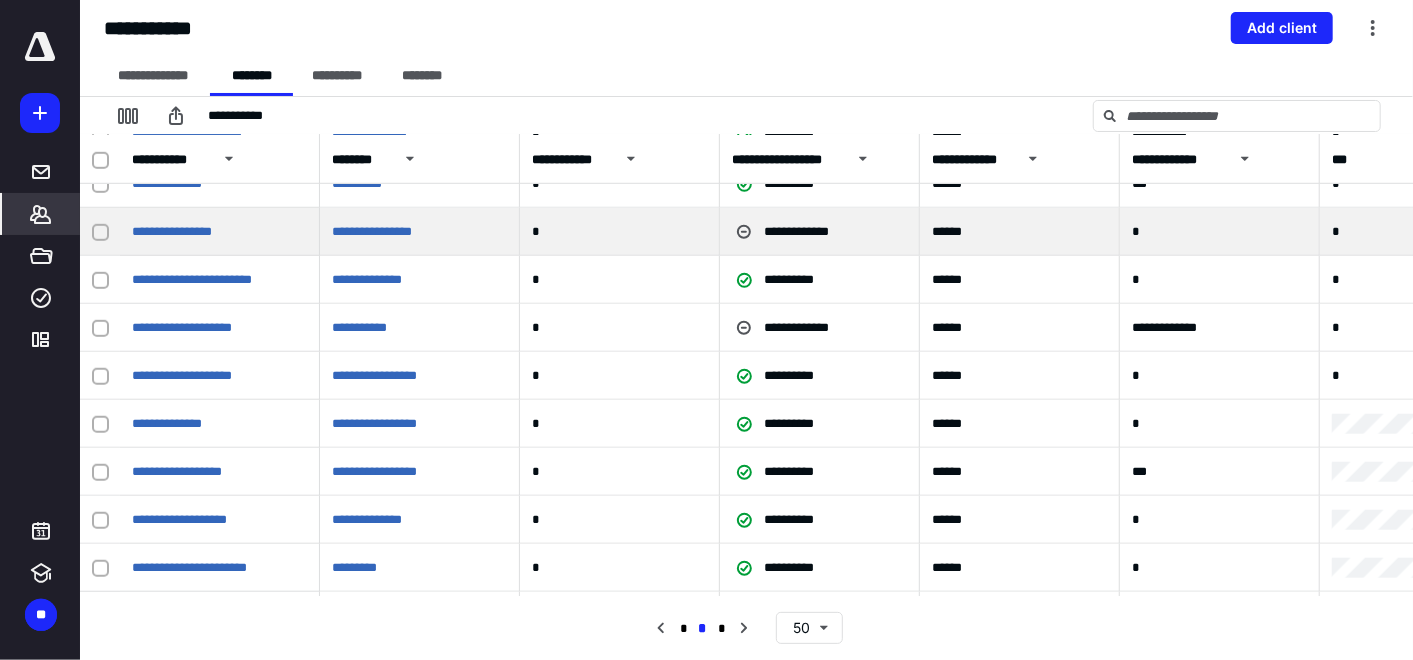 scroll, scrollTop: 2005, scrollLeft: 0, axis: vertical 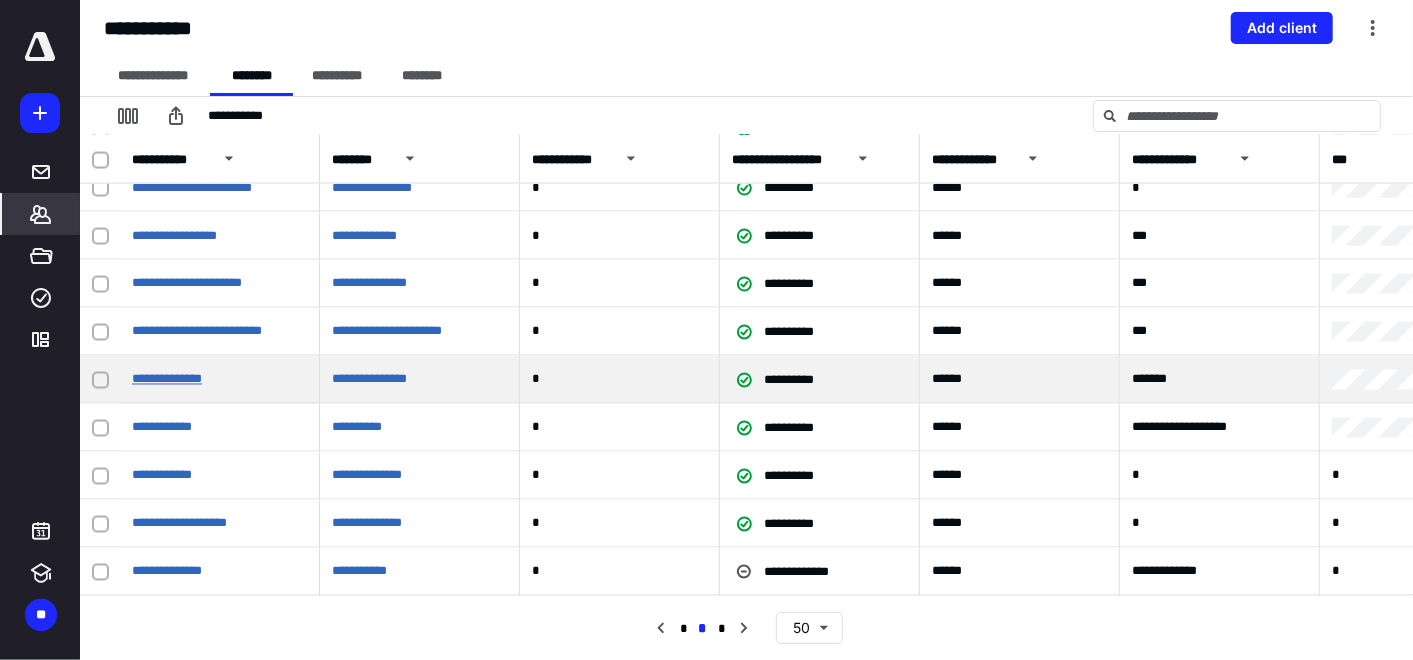 click on "**********" at bounding box center (167, 379) 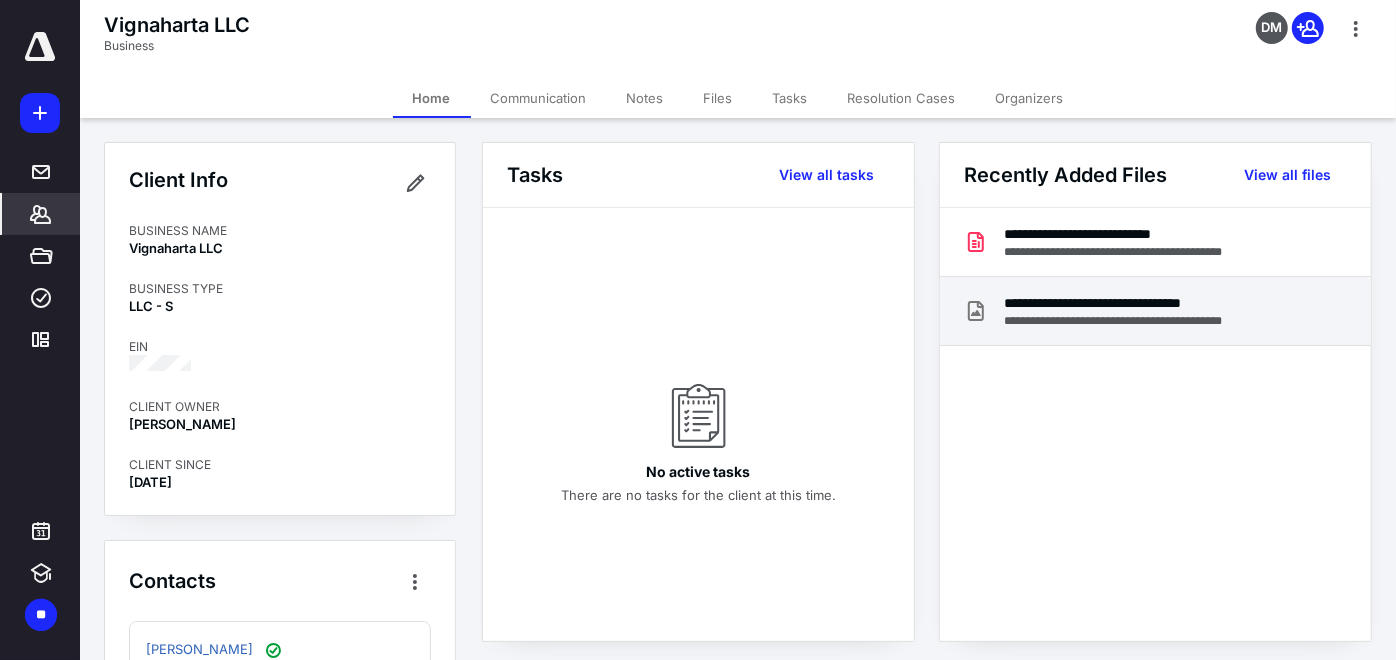click on "**********" at bounding box center (1145, 303) 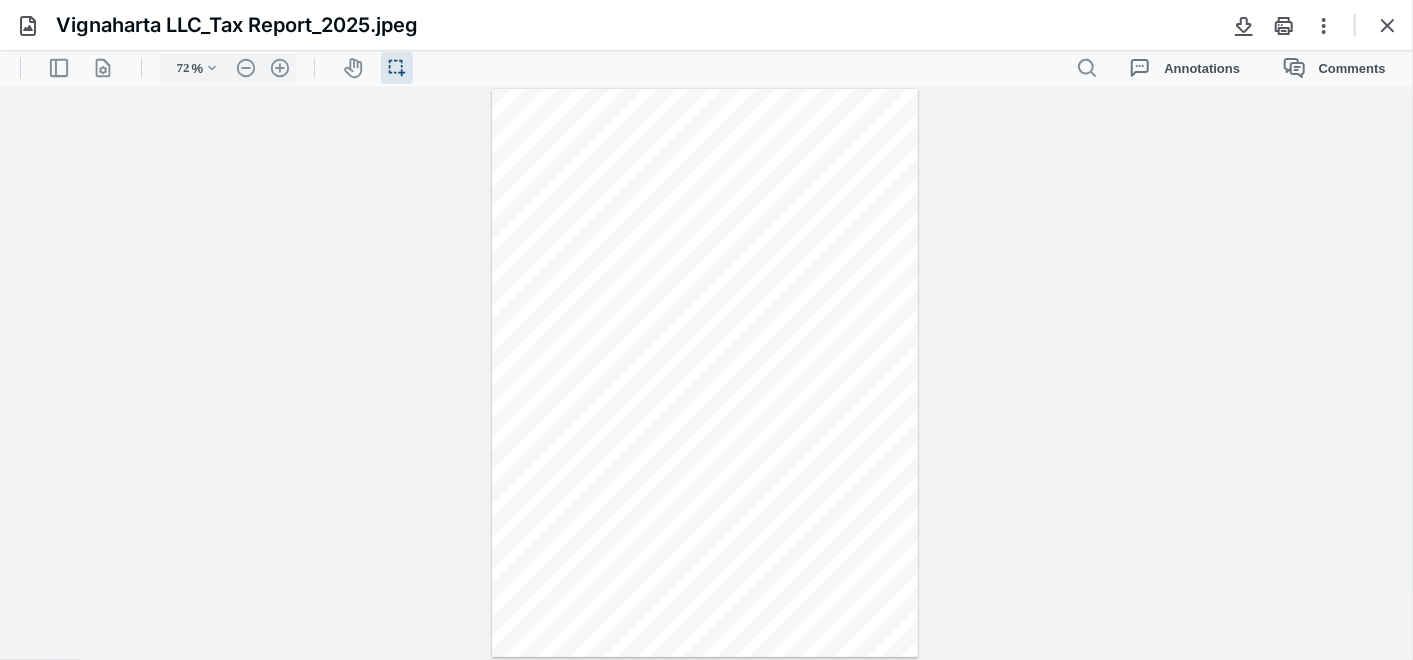 scroll, scrollTop: 0, scrollLeft: 0, axis: both 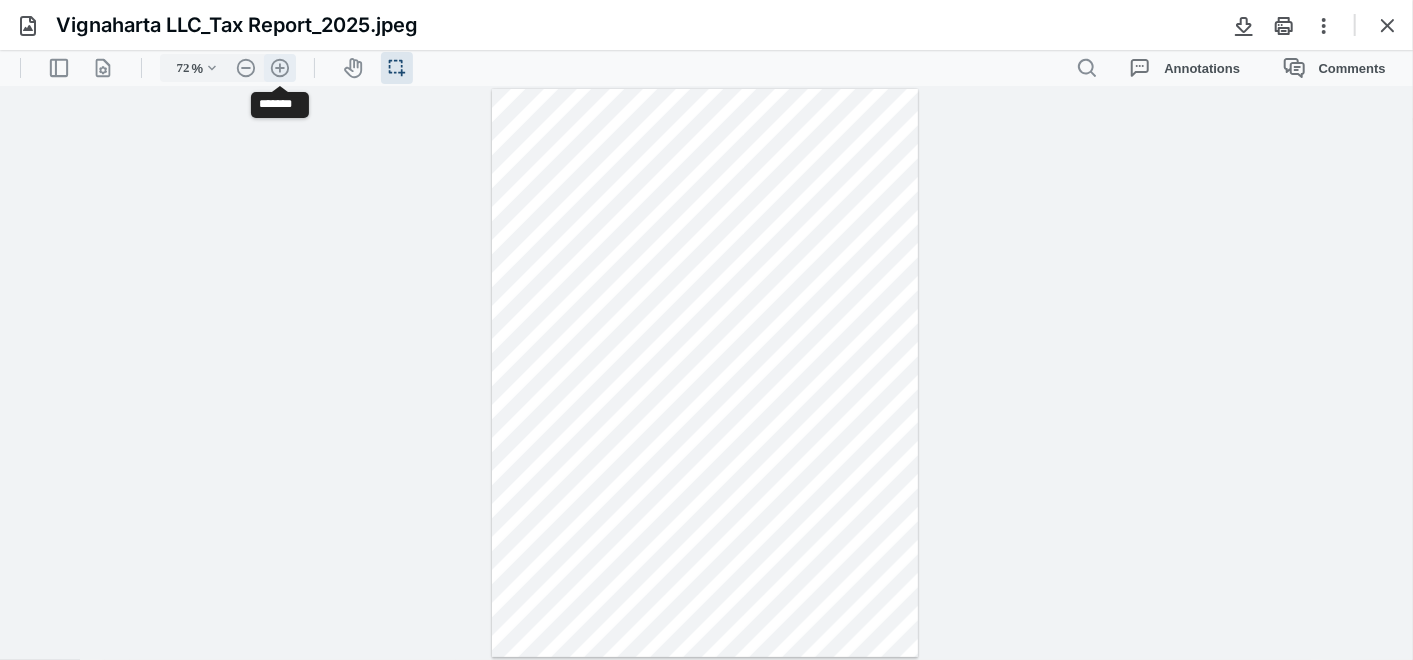 click on ".cls-1{fill:#abb0c4;} icon - header - zoom - in - line" at bounding box center [280, 67] 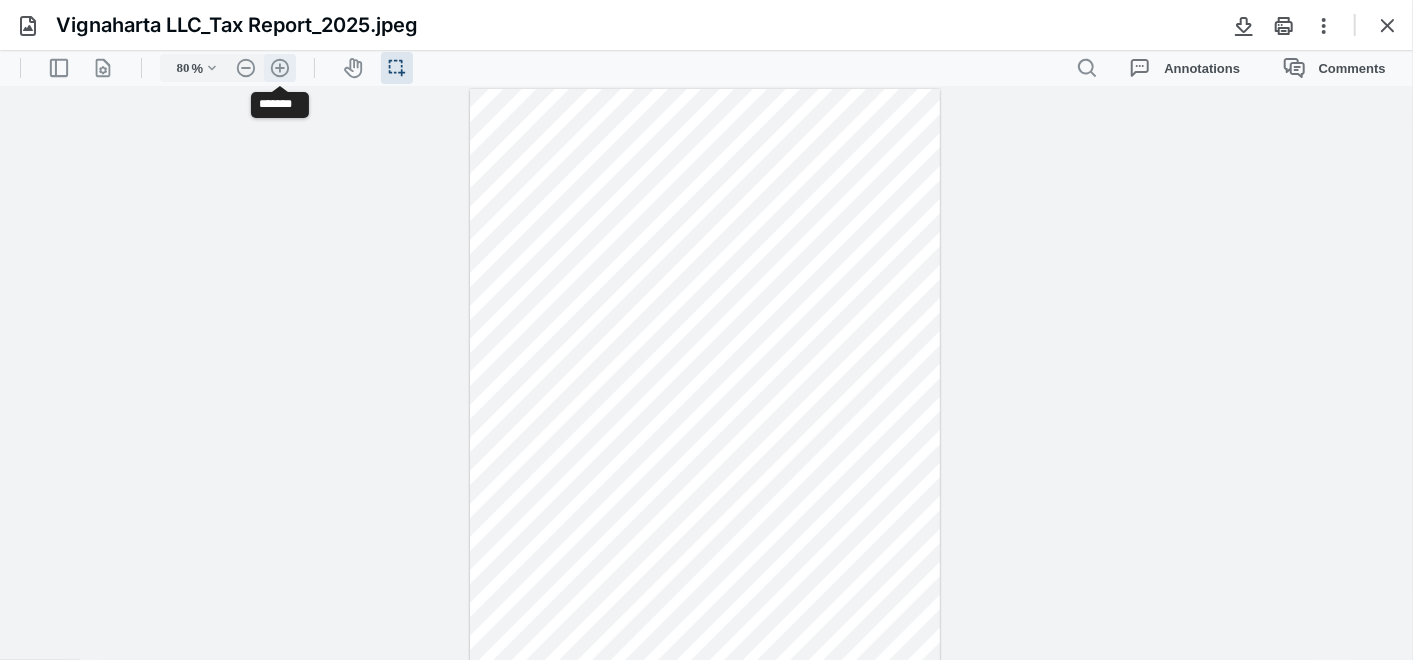 click on ".cls-1{fill:#abb0c4;} icon - header - zoom - in - line" at bounding box center (280, 67) 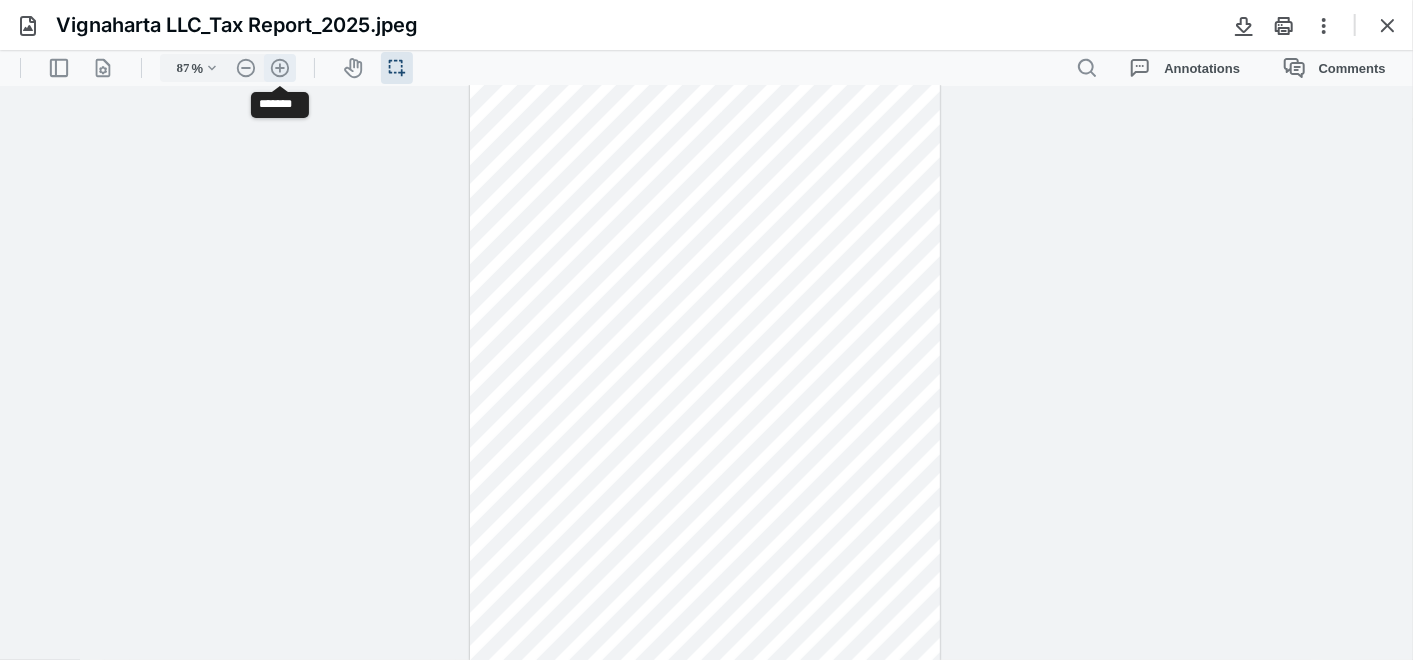 click on ".cls-1{fill:#abb0c4;} icon - header - zoom - in - line" at bounding box center [280, 67] 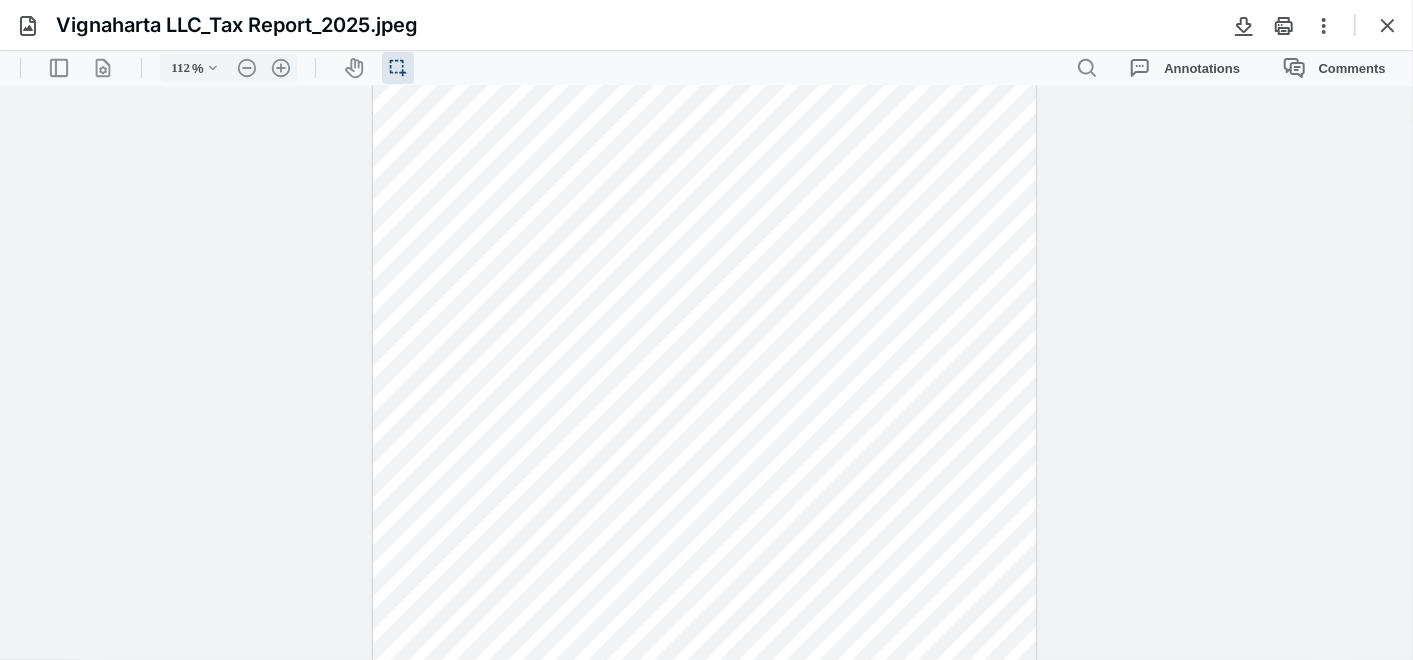 scroll, scrollTop: 0, scrollLeft: 0, axis: both 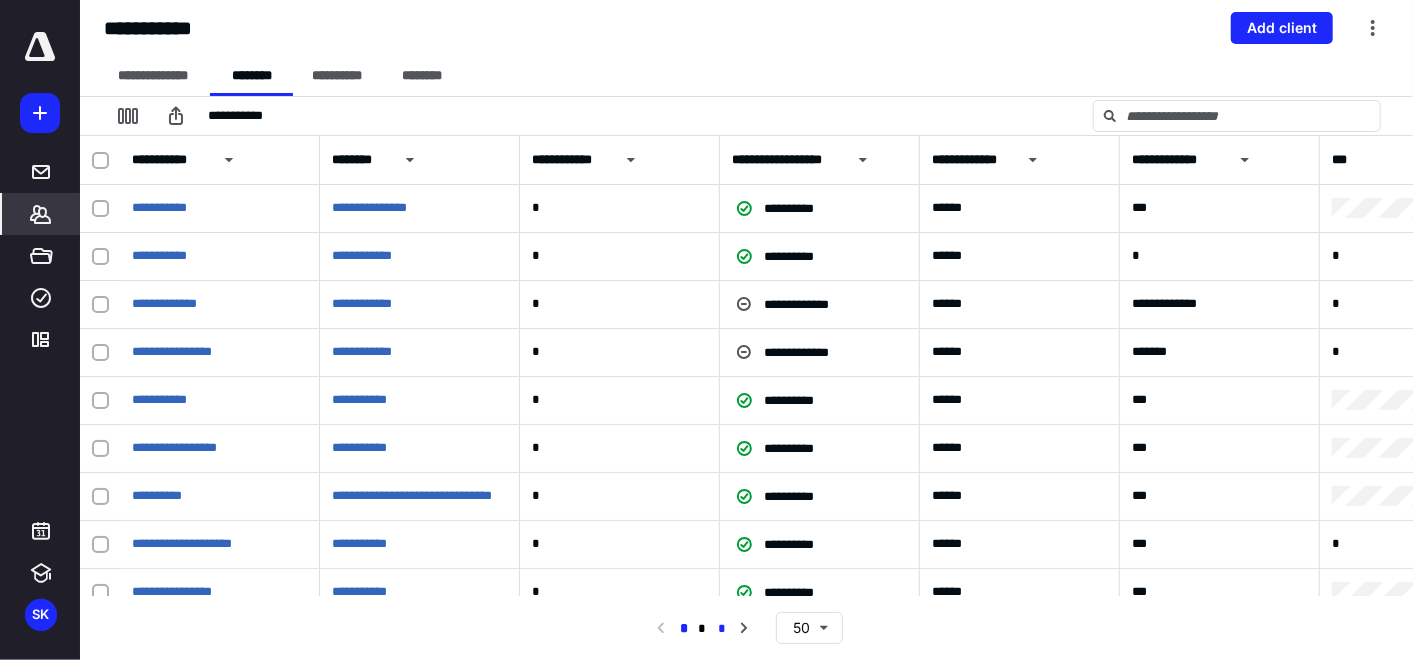 click on "*" at bounding box center (722, 629) 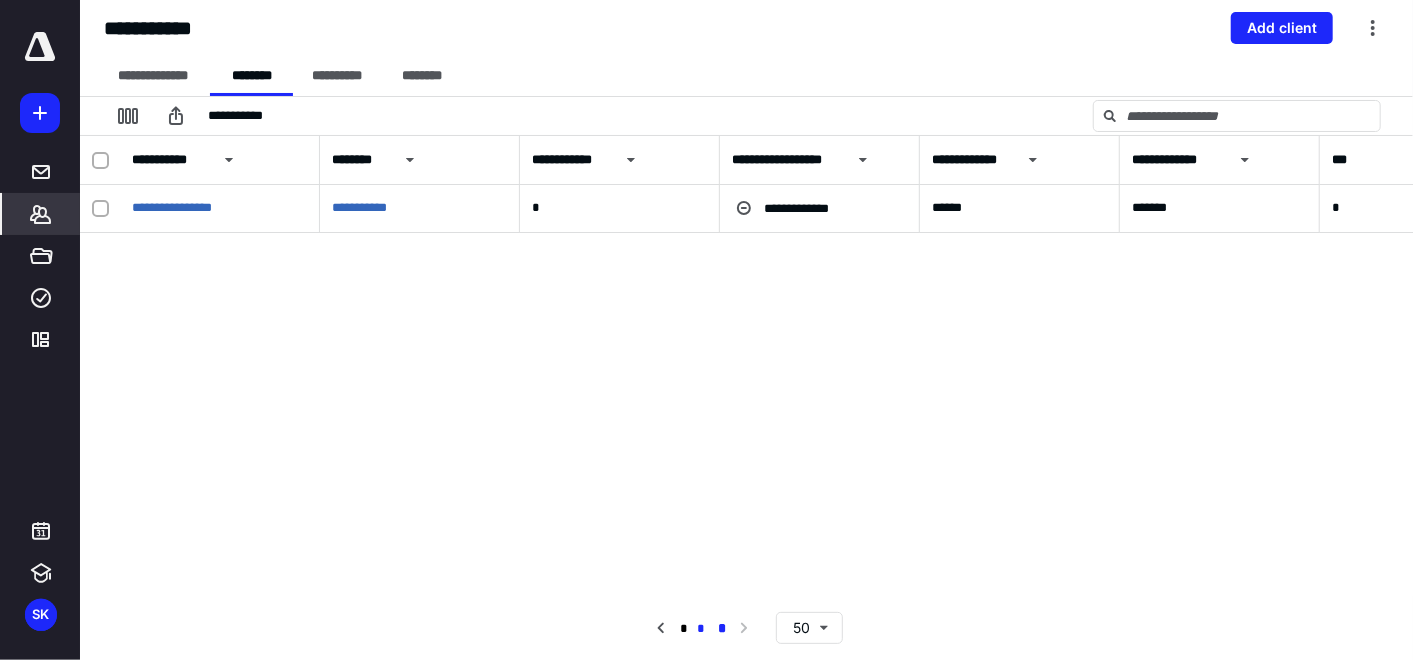 click on "*" at bounding box center [701, 629] 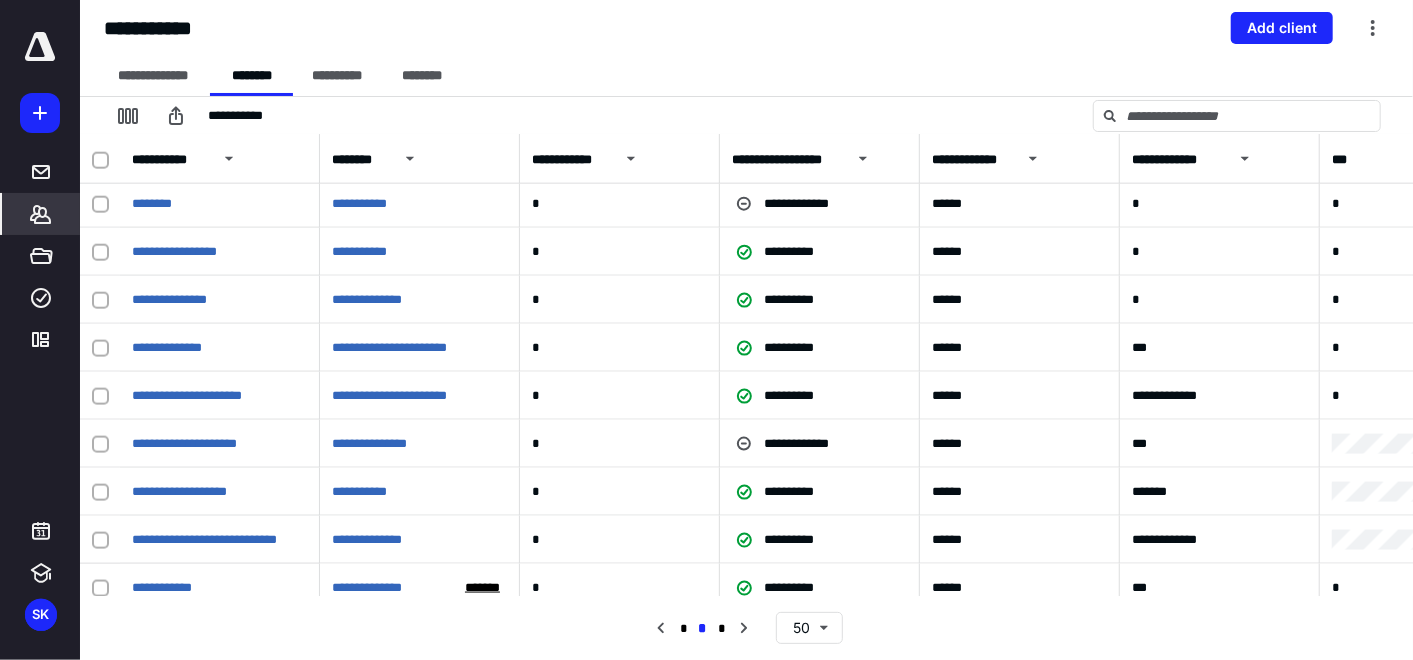 scroll, scrollTop: 2005, scrollLeft: 0, axis: vertical 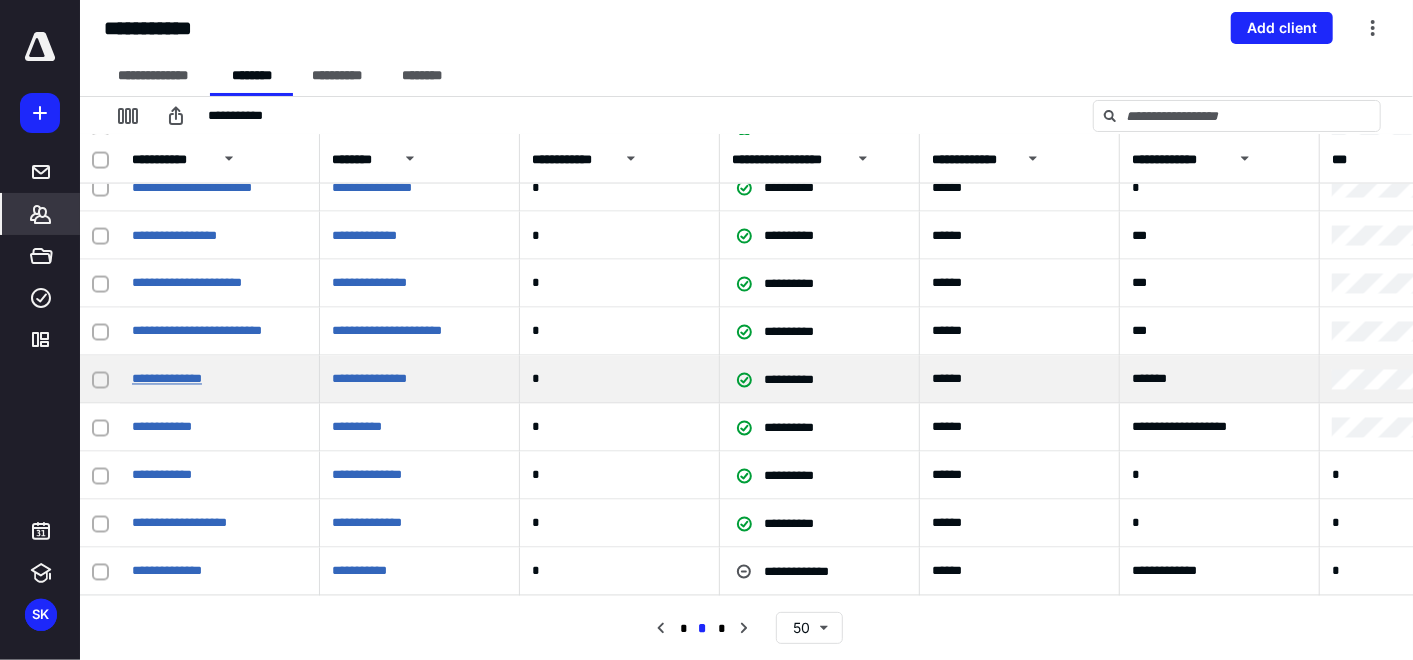 click on "**********" at bounding box center (167, 379) 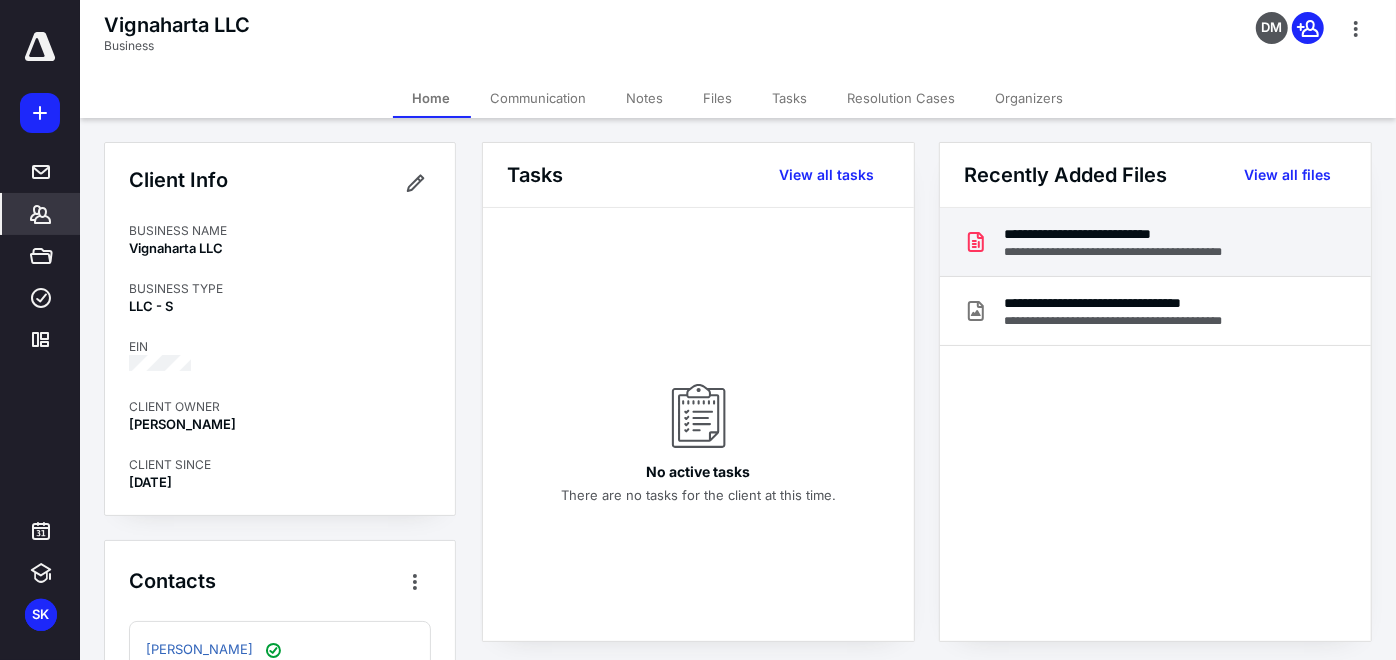 click on "**********" at bounding box center (1145, 234) 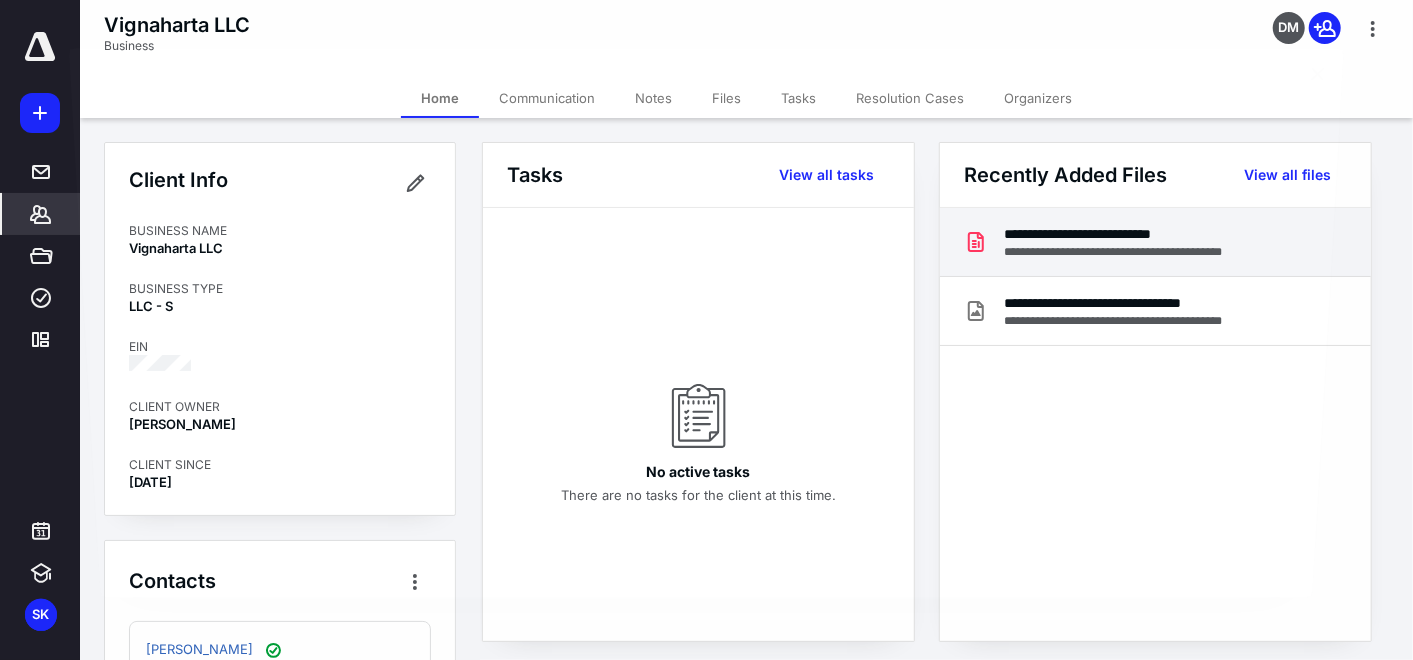 click at bounding box center (707, 347) 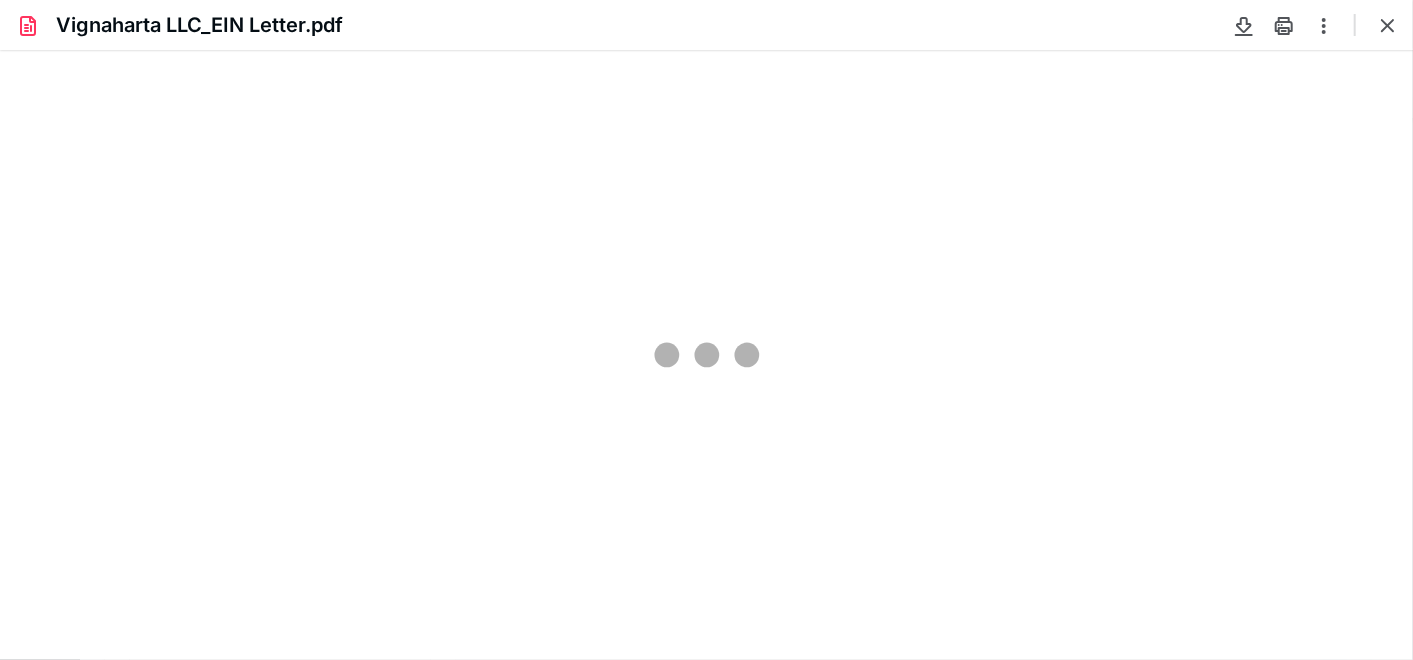 scroll, scrollTop: 0, scrollLeft: 0, axis: both 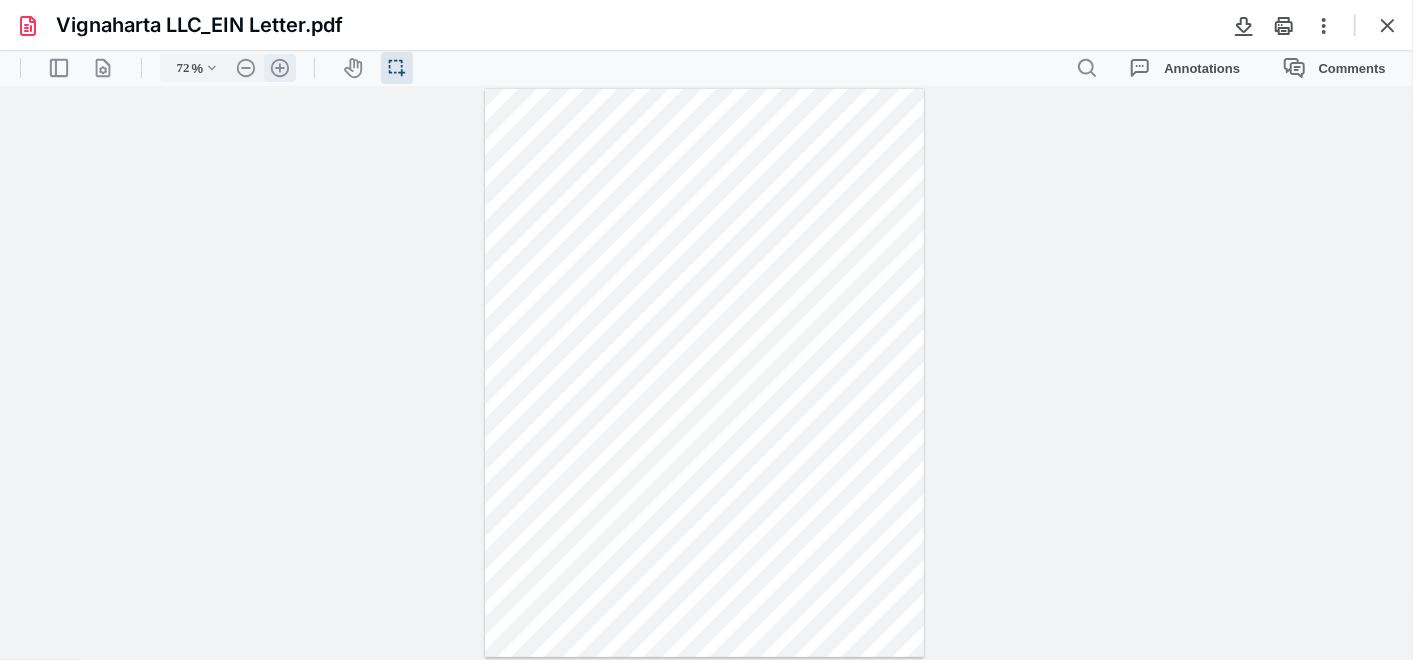 click on ".cls-1{fill:#abb0c4;} icon - header - zoom - in - line" at bounding box center (280, 67) 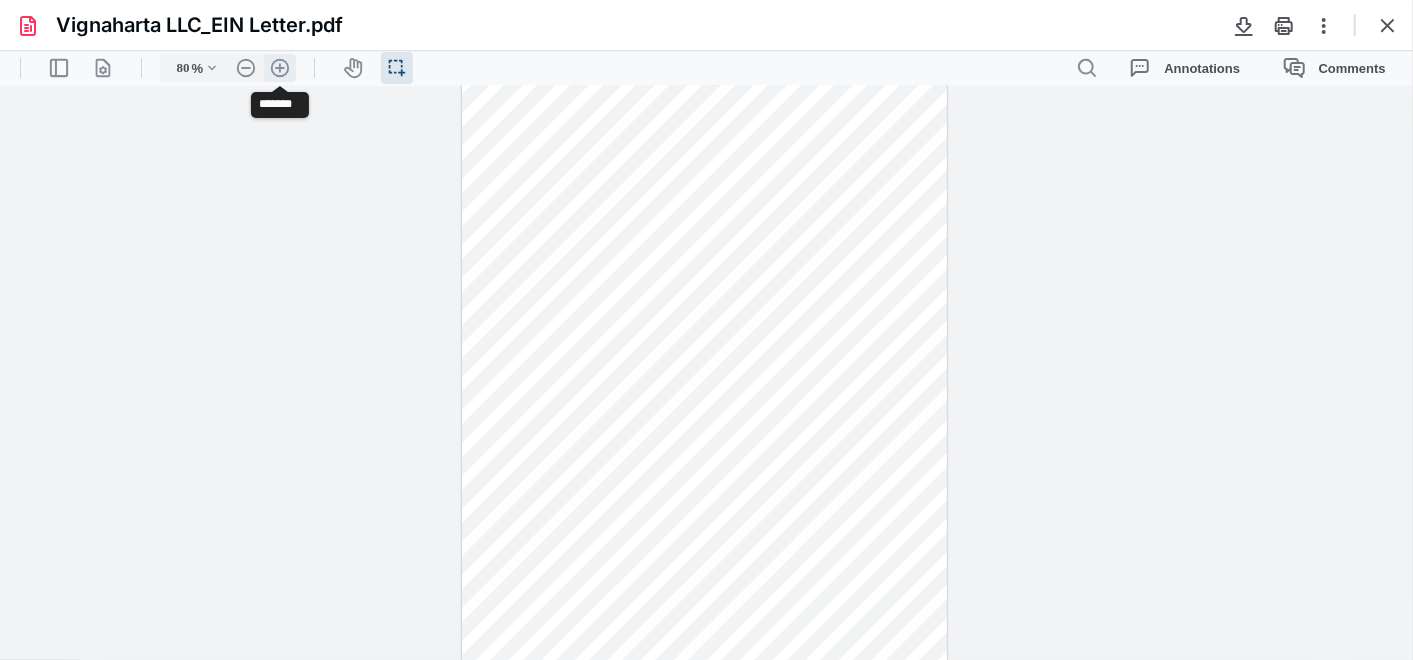 click on ".cls-1{fill:#abb0c4;} icon - header - zoom - in - line" at bounding box center [280, 67] 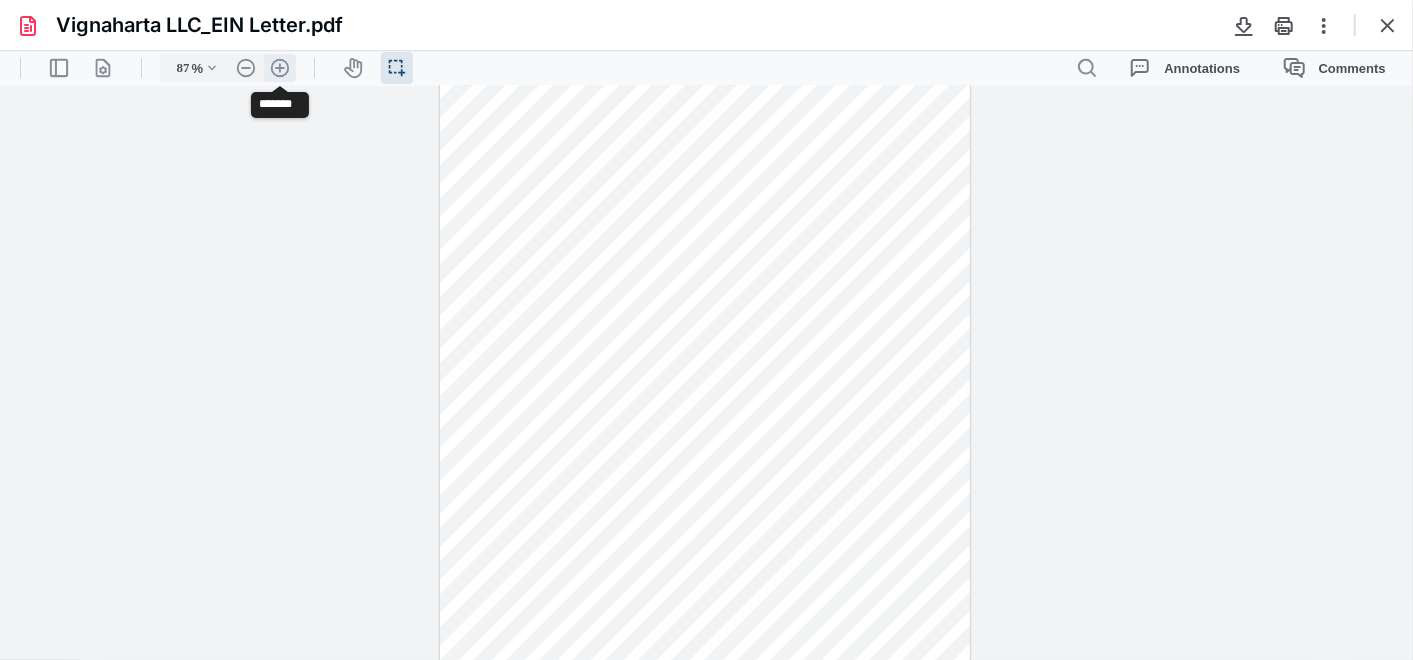 click on ".cls-1{fill:#abb0c4;} icon - header - zoom - in - line" at bounding box center (280, 67) 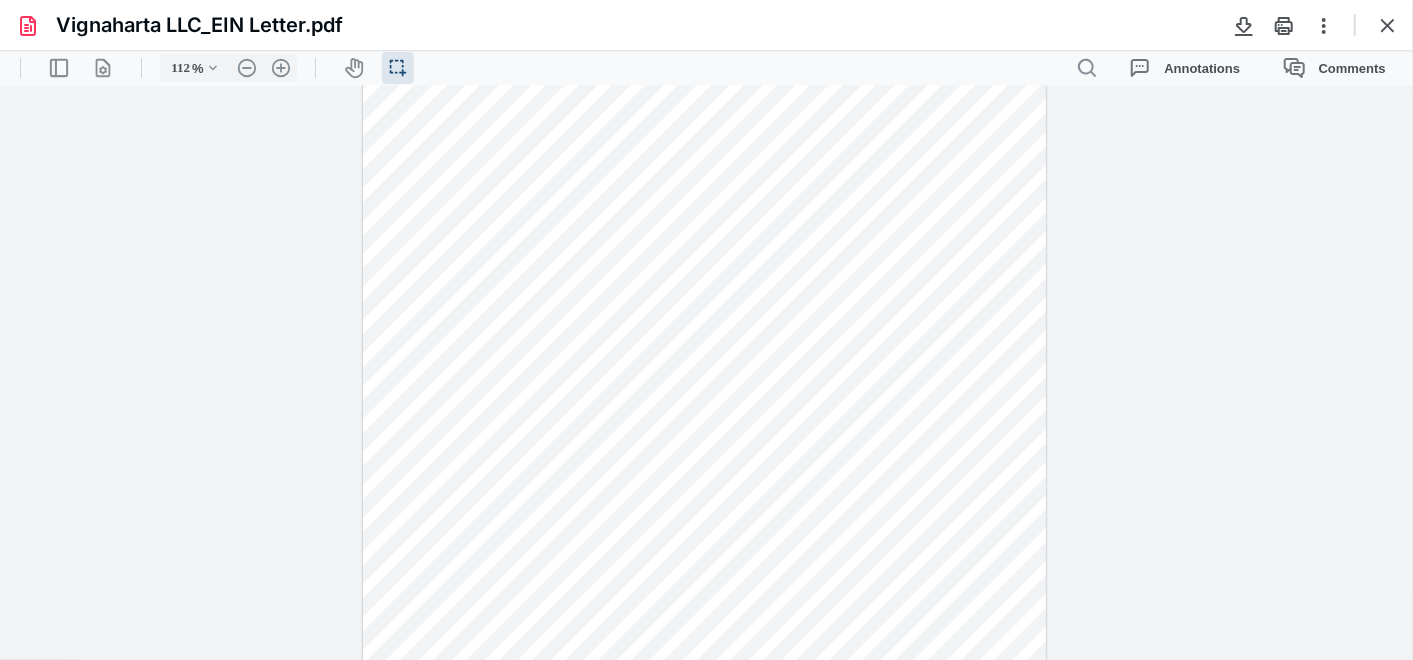 scroll, scrollTop: 0, scrollLeft: 0, axis: both 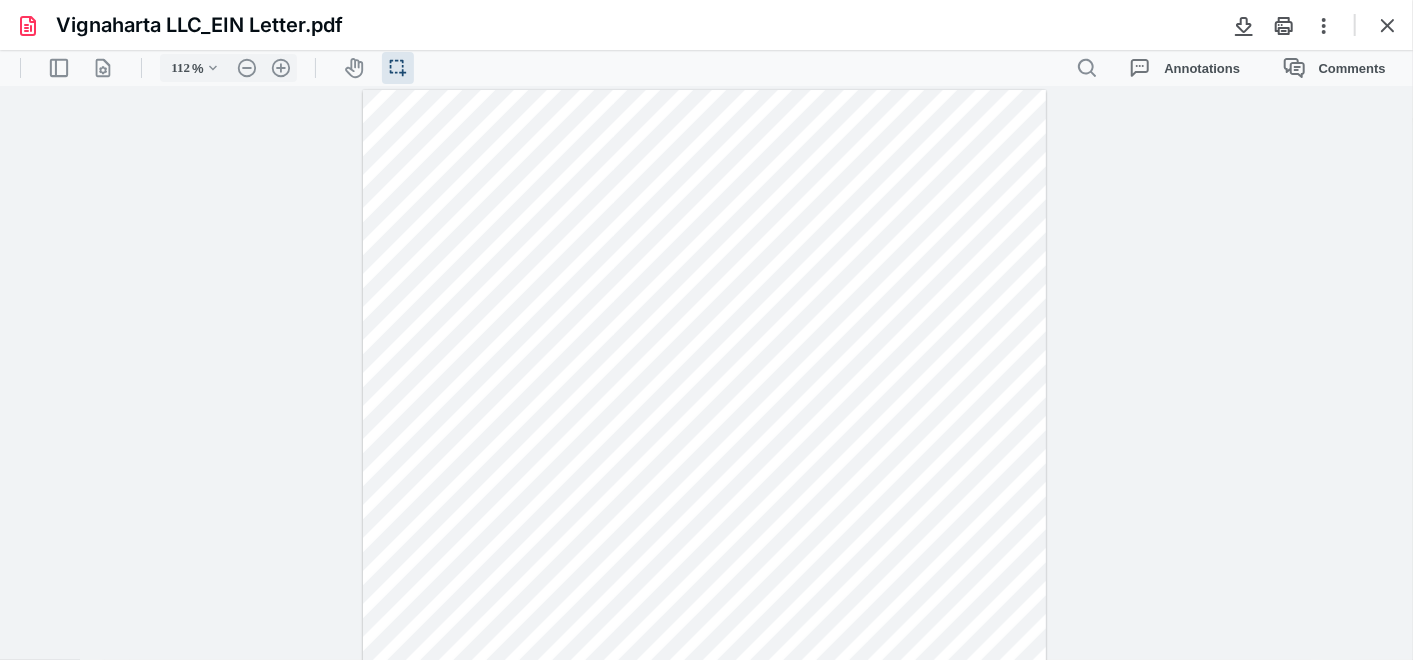 drag, startPoint x: 485, startPoint y: 216, endPoint x: 565, endPoint y: 216, distance: 80 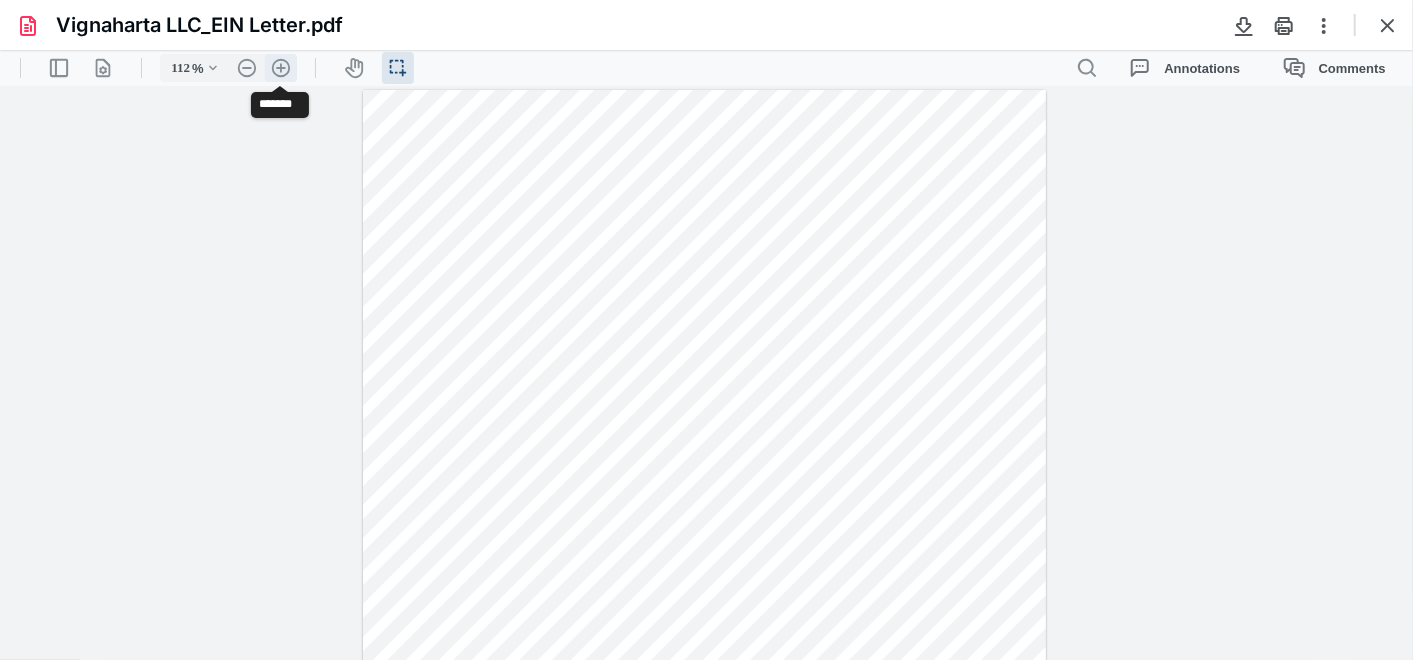 click on ".cls-1{fill:#abb0c4;} icon - header - zoom - in - line" at bounding box center (281, 67) 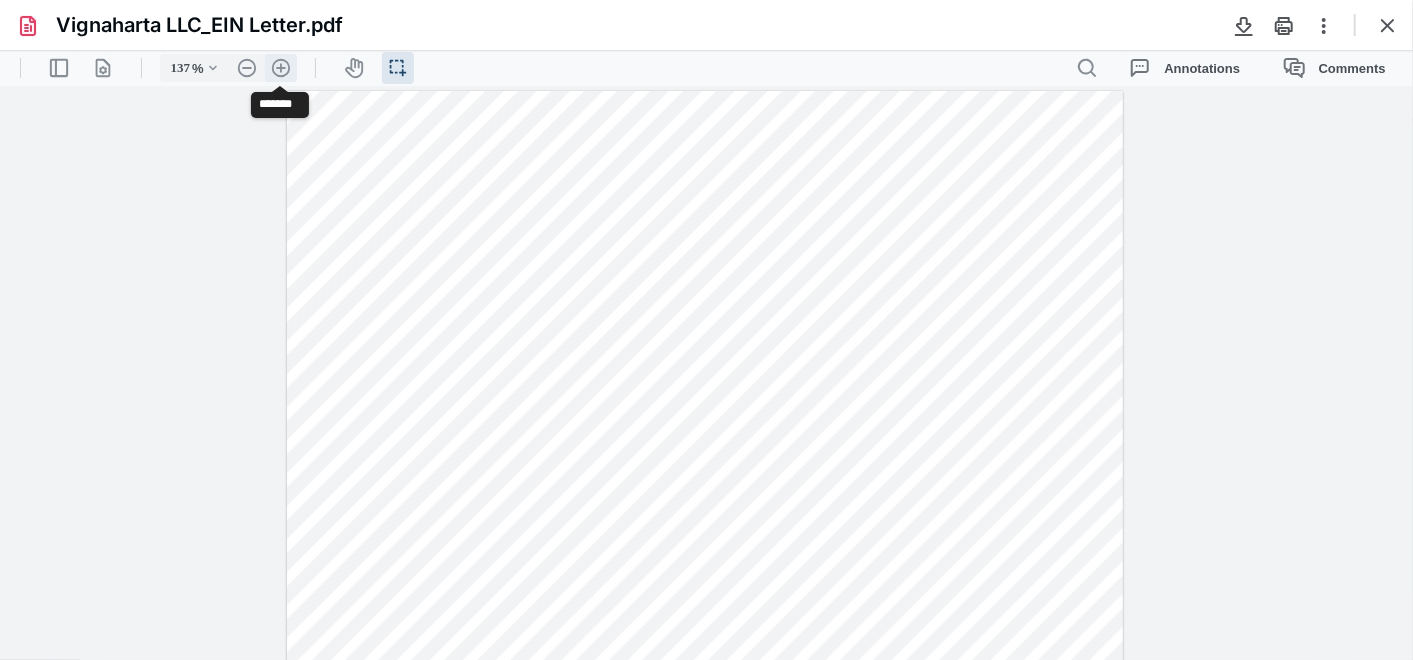 scroll, scrollTop: 60, scrollLeft: 0, axis: vertical 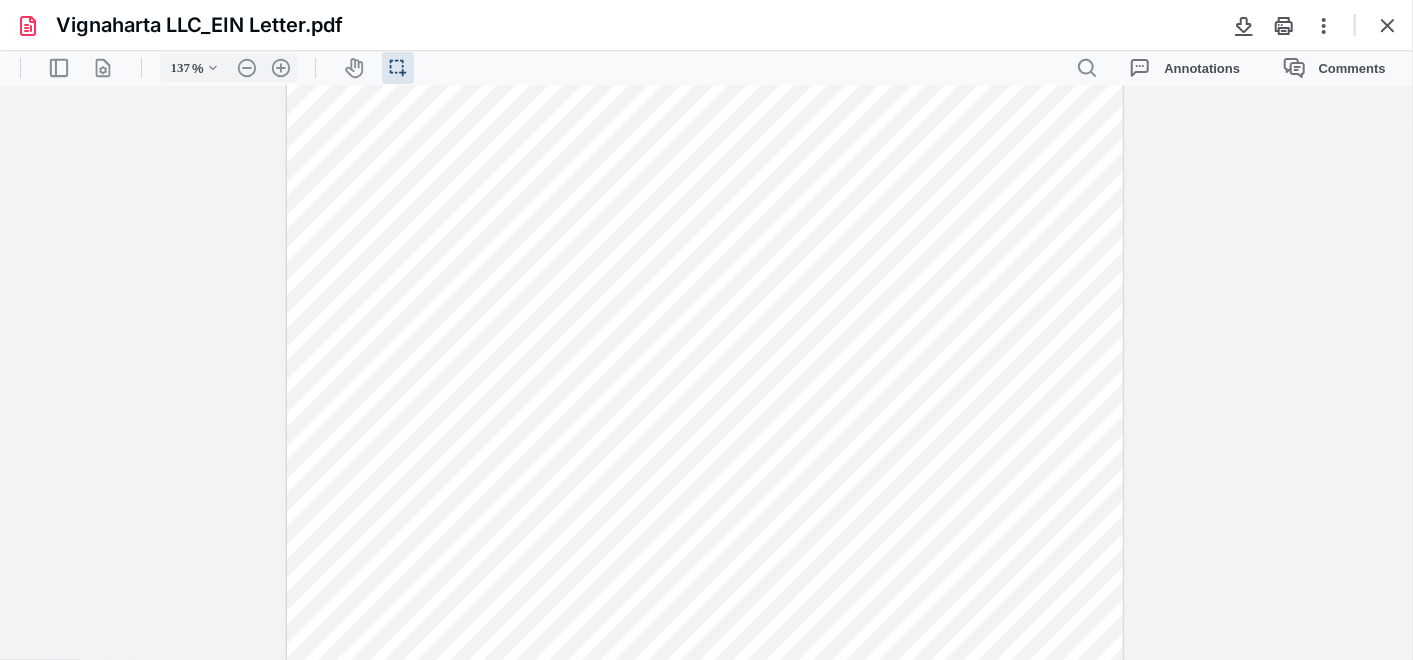 click at bounding box center [705, 571] 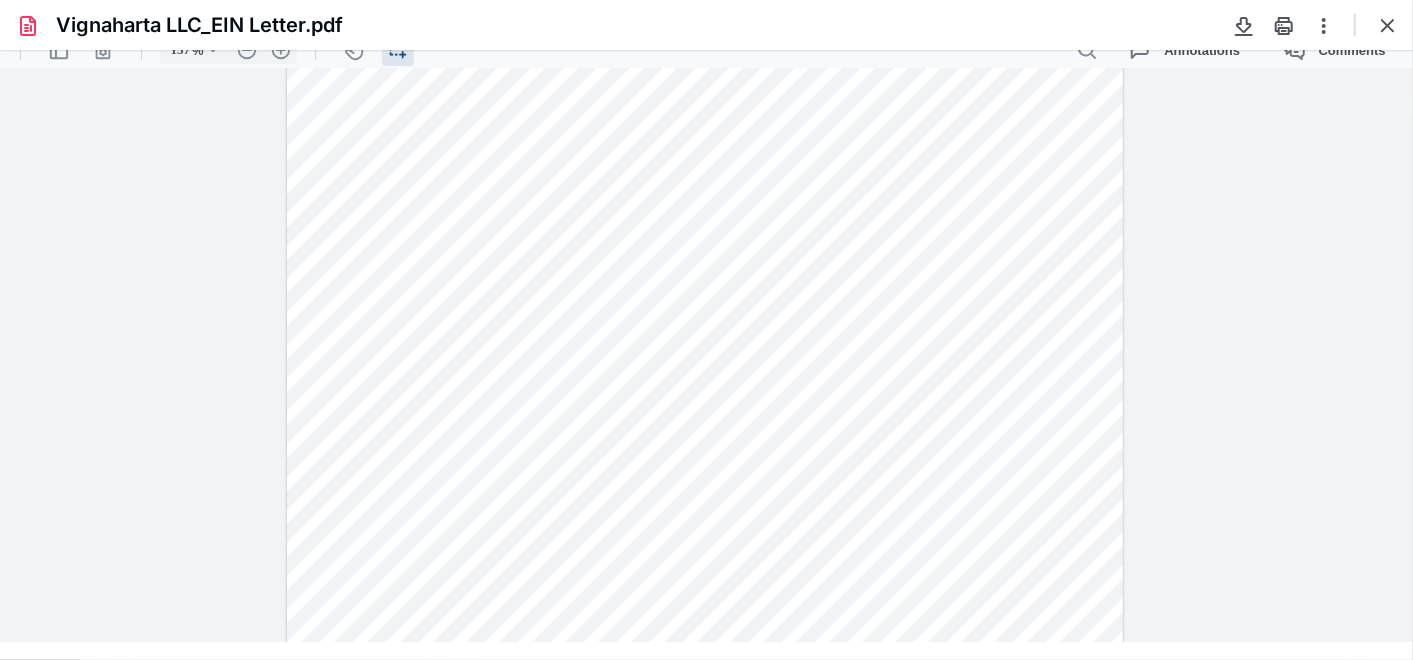 scroll, scrollTop: 296, scrollLeft: 0, axis: vertical 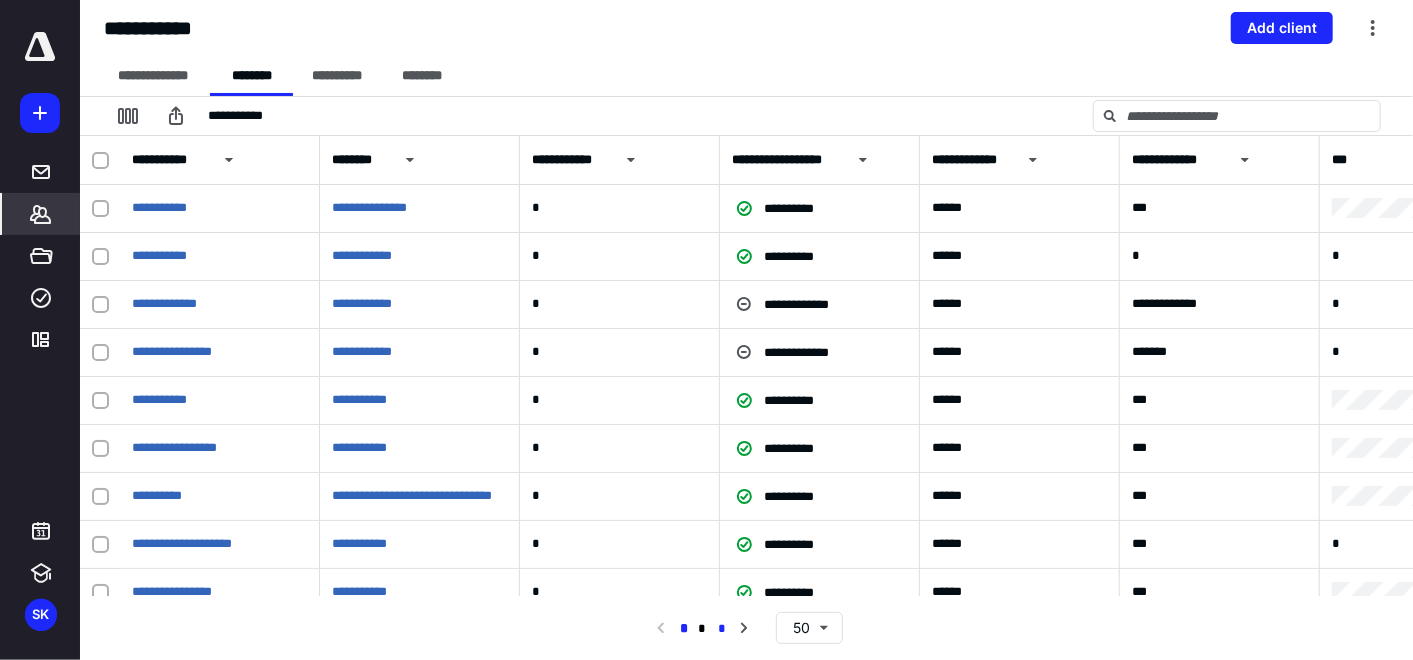 click on "*" at bounding box center [722, 629] 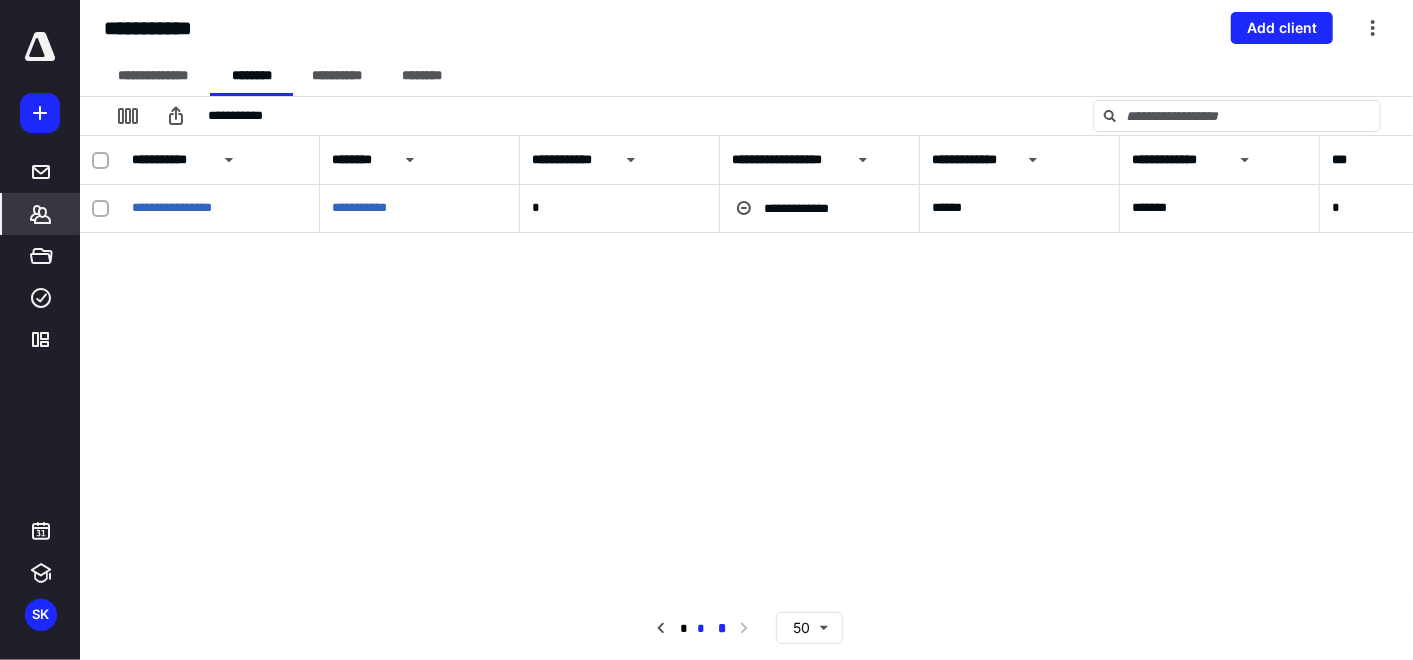 click on "*" at bounding box center [701, 629] 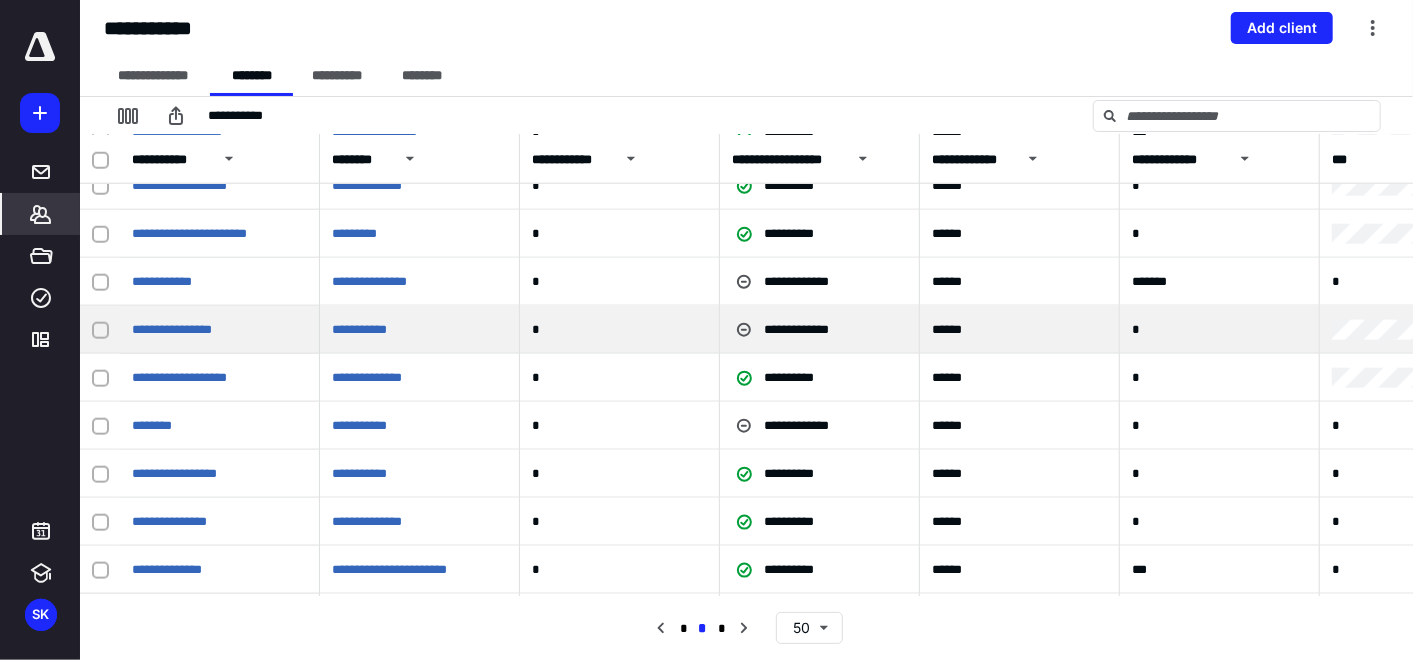 scroll, scrollTop: 2005, scrollLeft: 0, axis: vertical 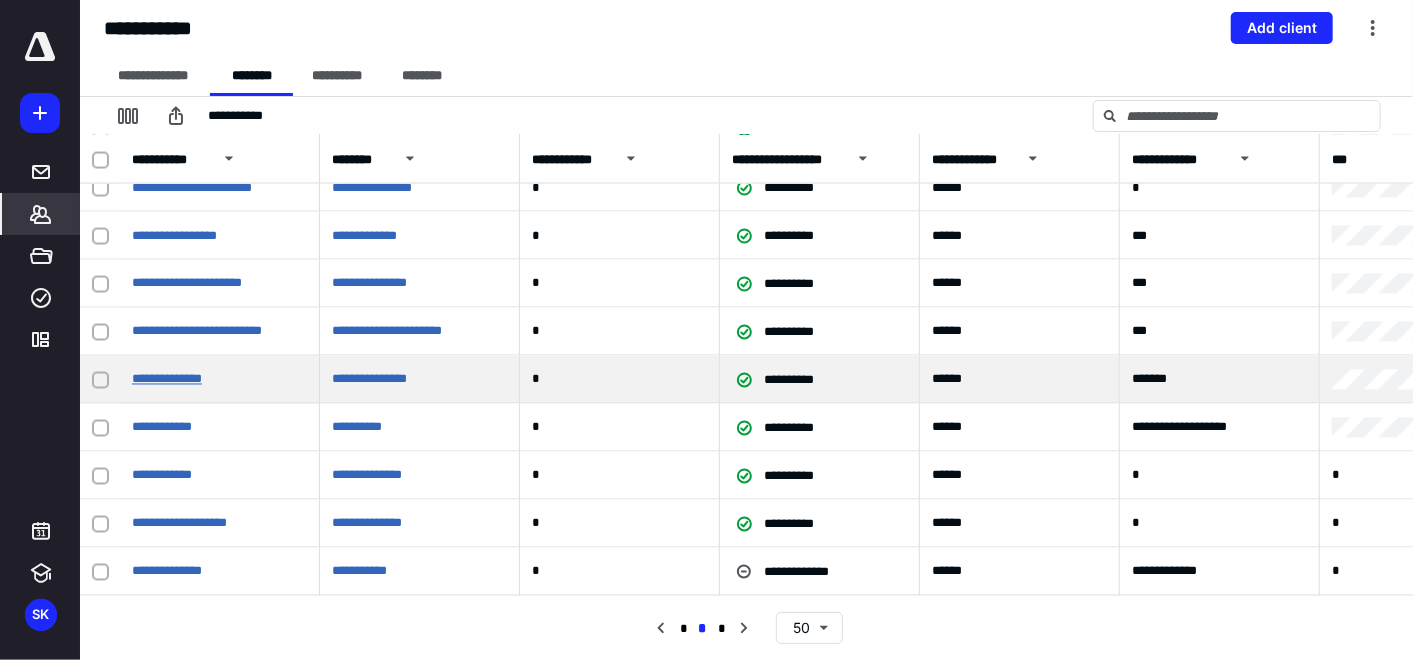 click on "**********" at bounding box center [167, 379] 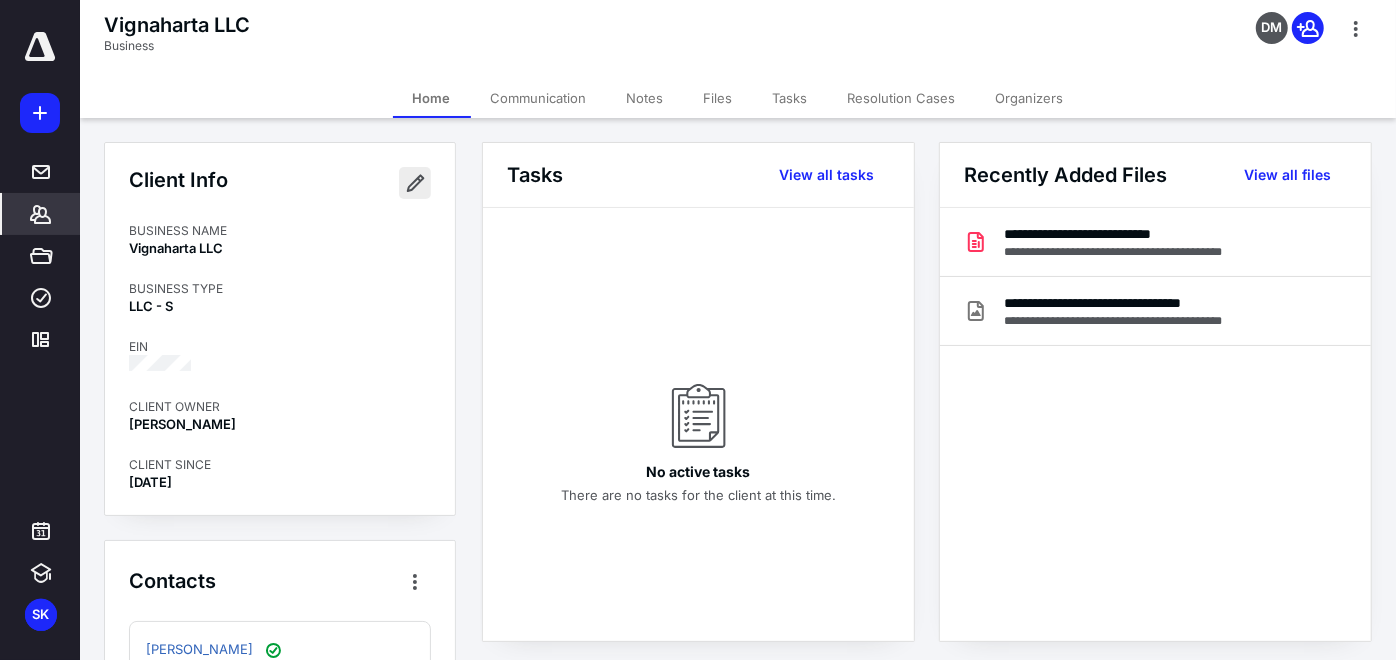 click at bounding box center (415, 183) 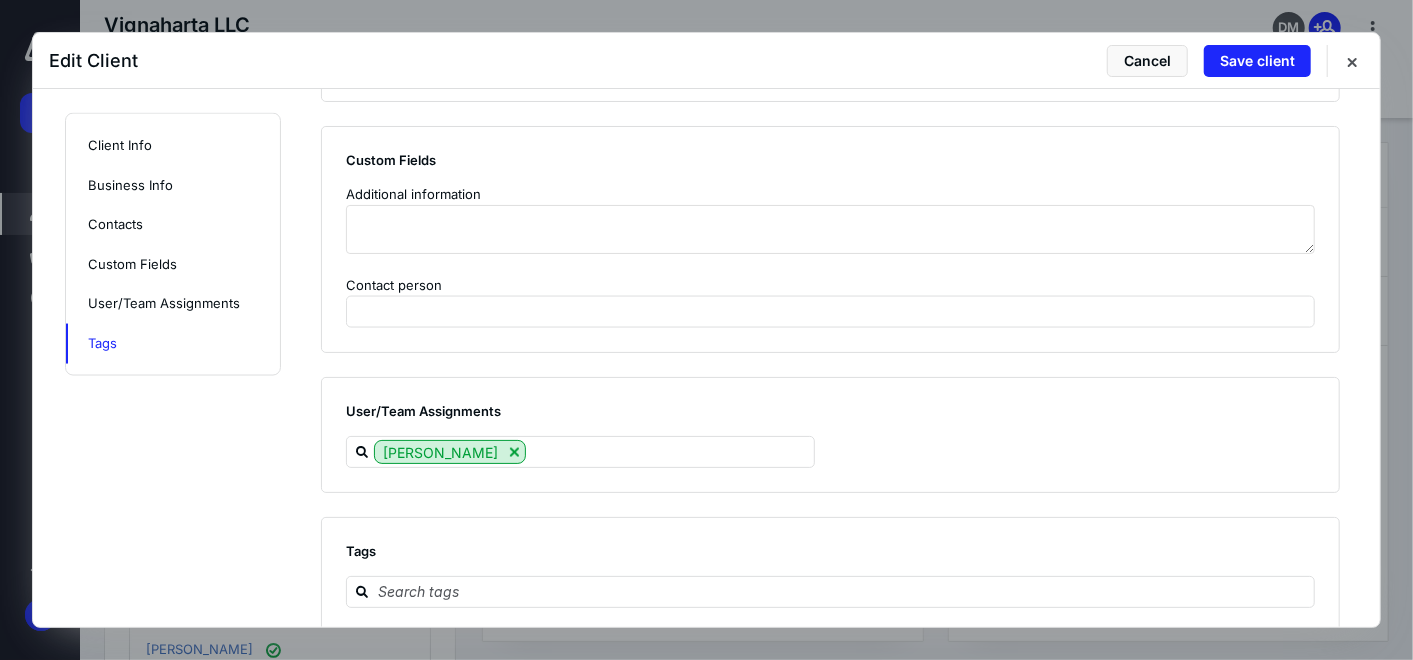 scroll, scrollTop: 1686, scrollLeft: 0, axis: vertical 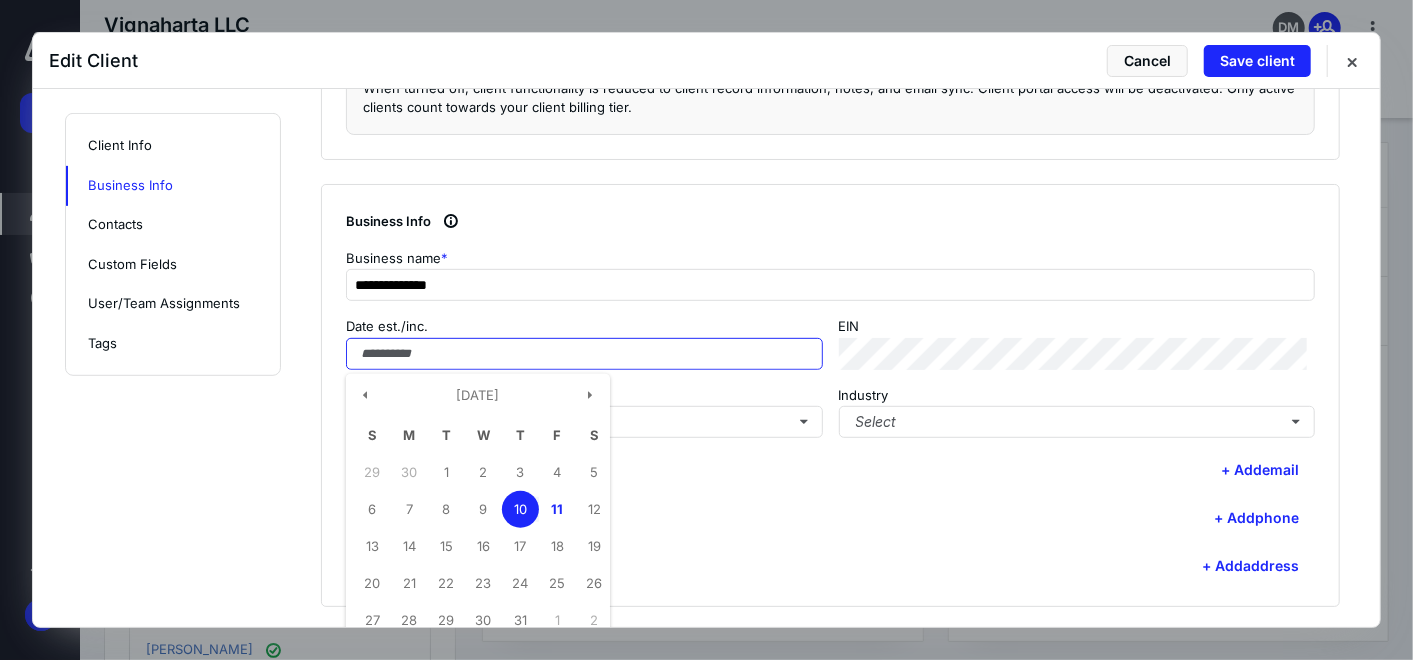 click on "Date est./inc." at bounding box center [584, 354] 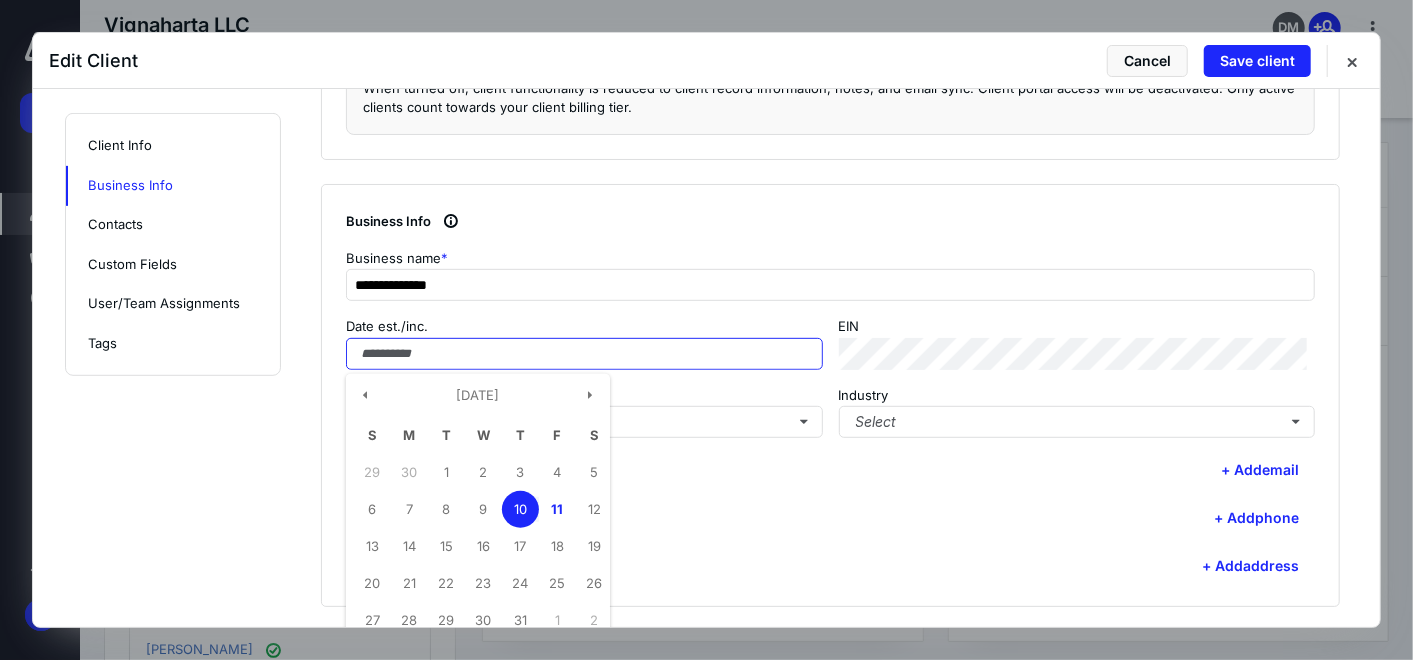 click on "Date est./inc." at bounding box center [584, 354] 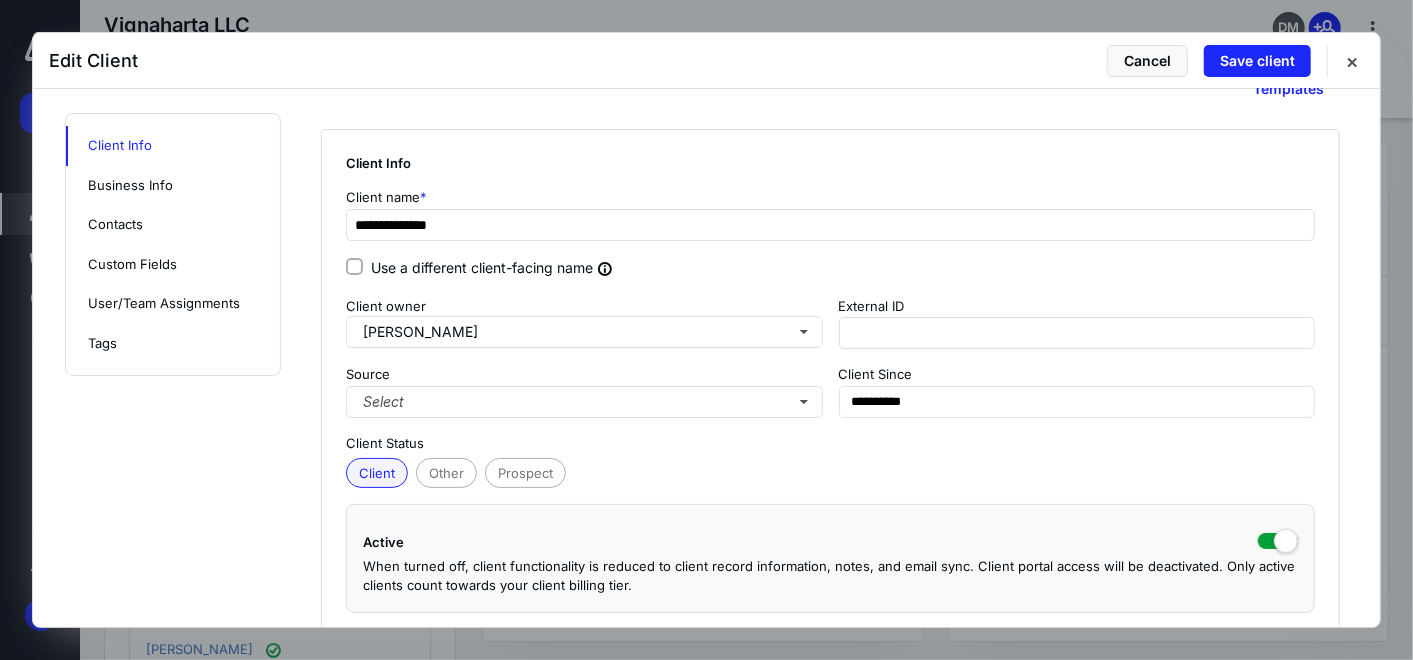 scroll, scrollTop: 0, scrollLeft: 0, axis: both 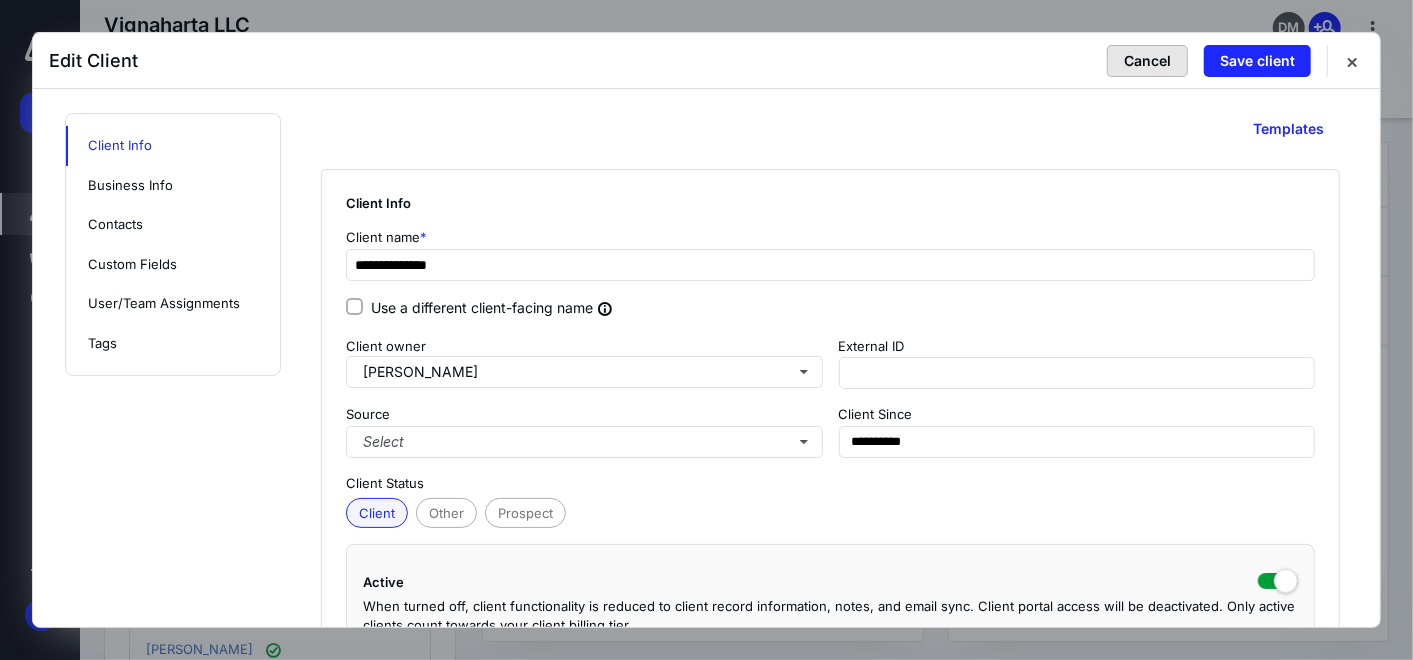 click on "Cancel" at bounding box center (1147, 61) 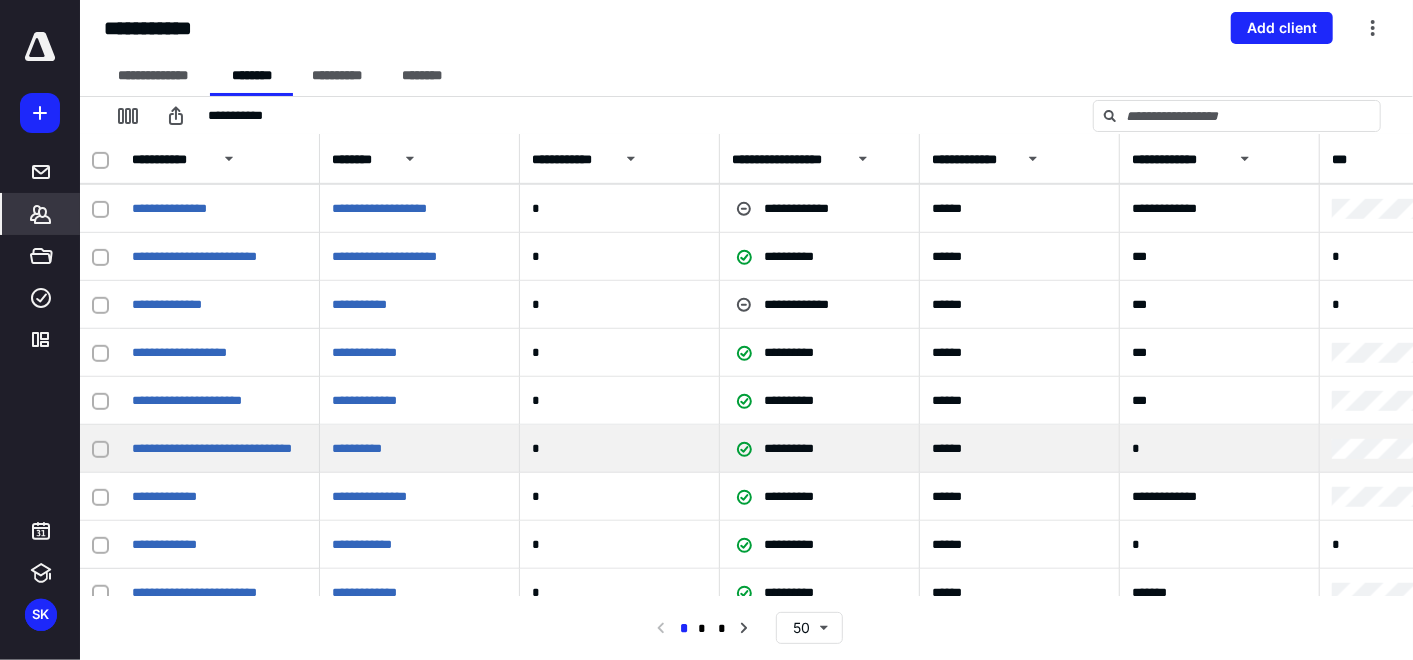 scroll, scrollTop: 116, scrollLeft: 0, axis: vertical 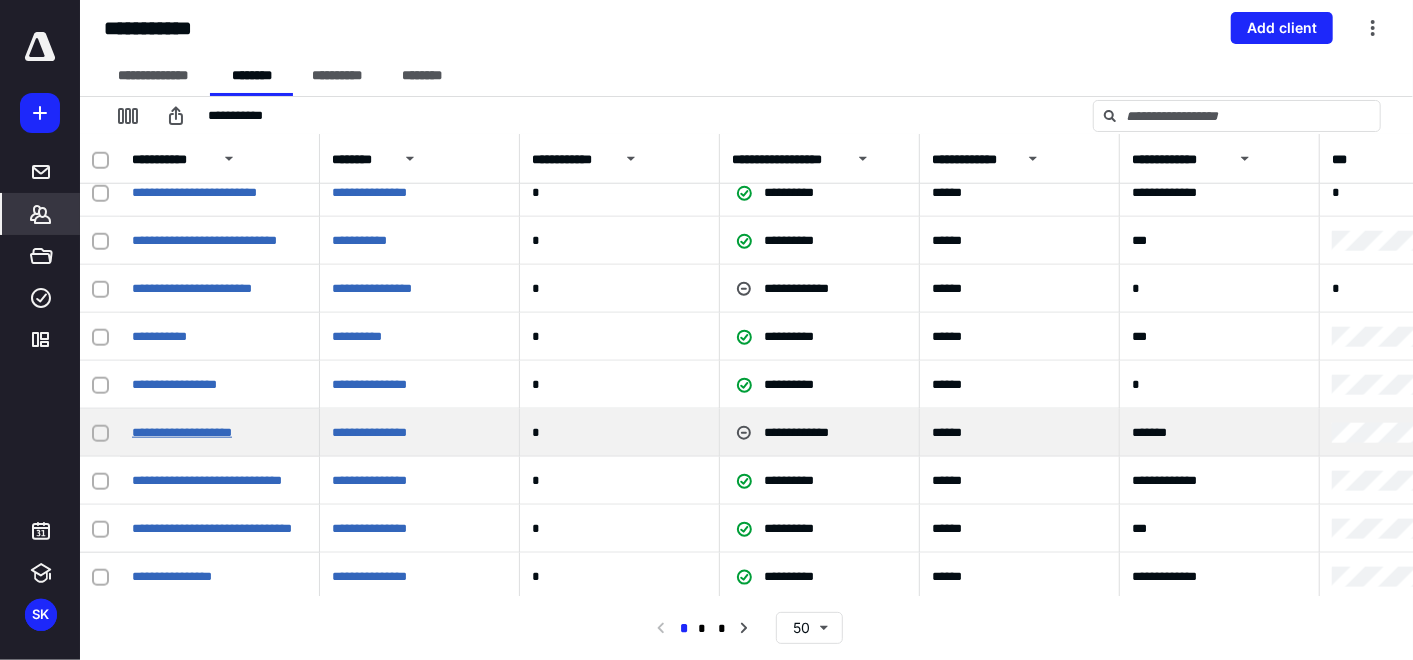 click on "**********" at bounding box center [182, 432] 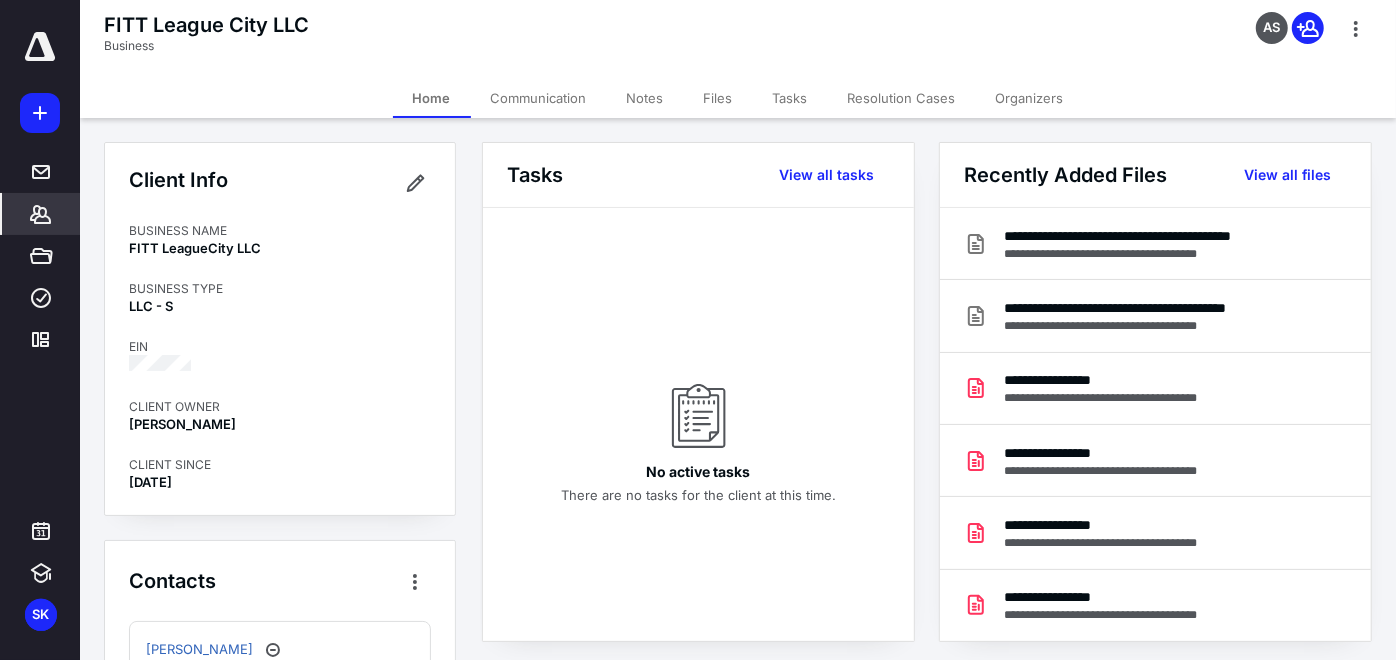 click on "Files" at bounding box center (718, 98) 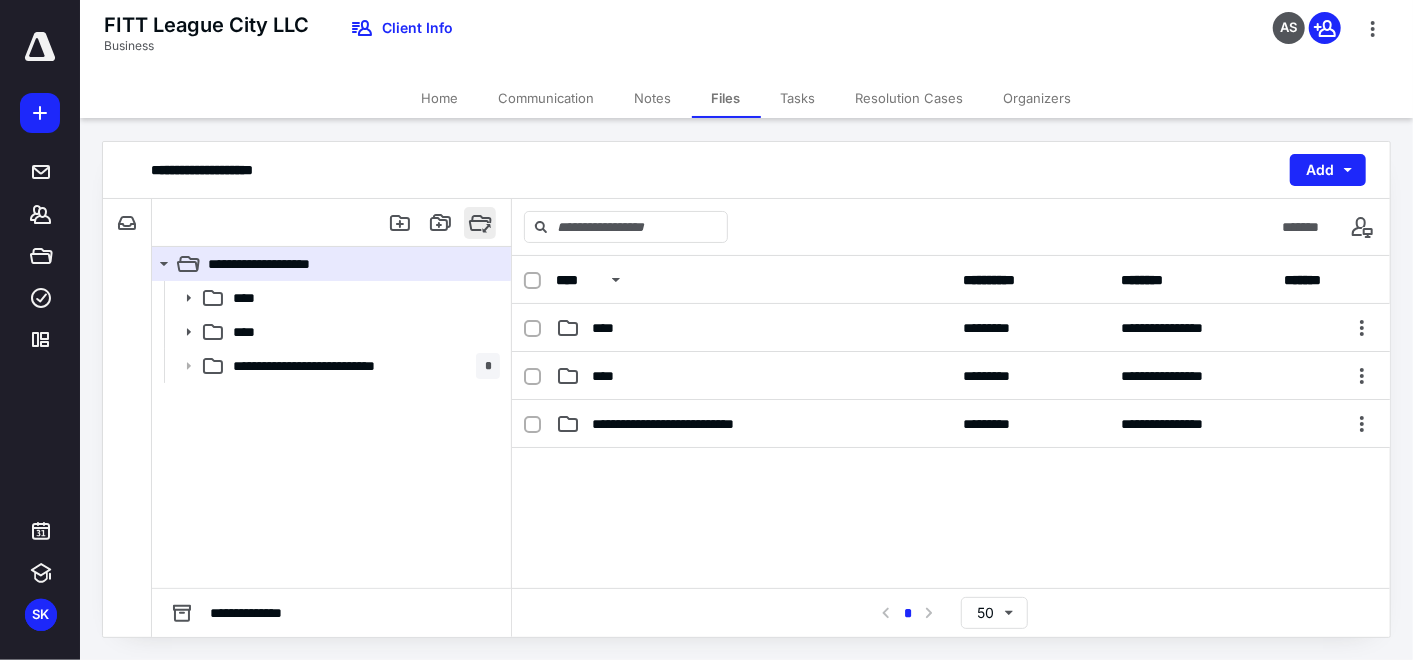 click at bounding box center (480, 223) 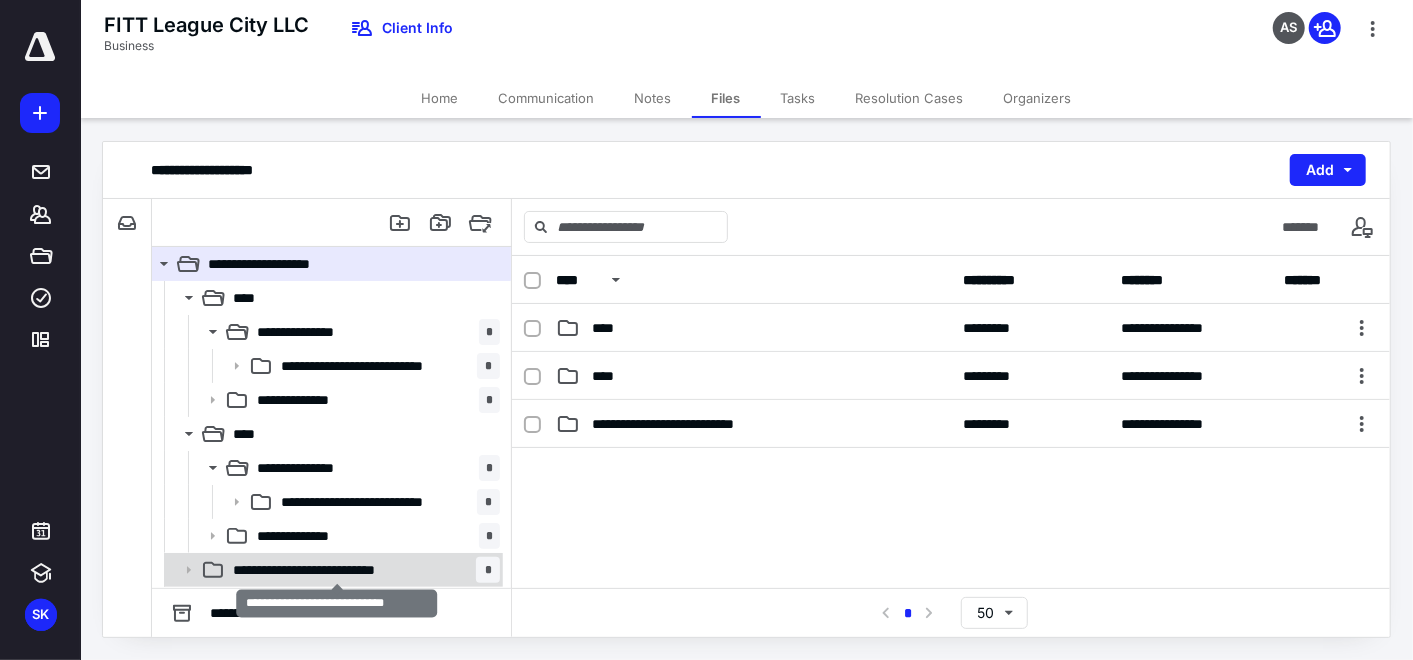 click on "**********" at bounding box center [337, 570] 